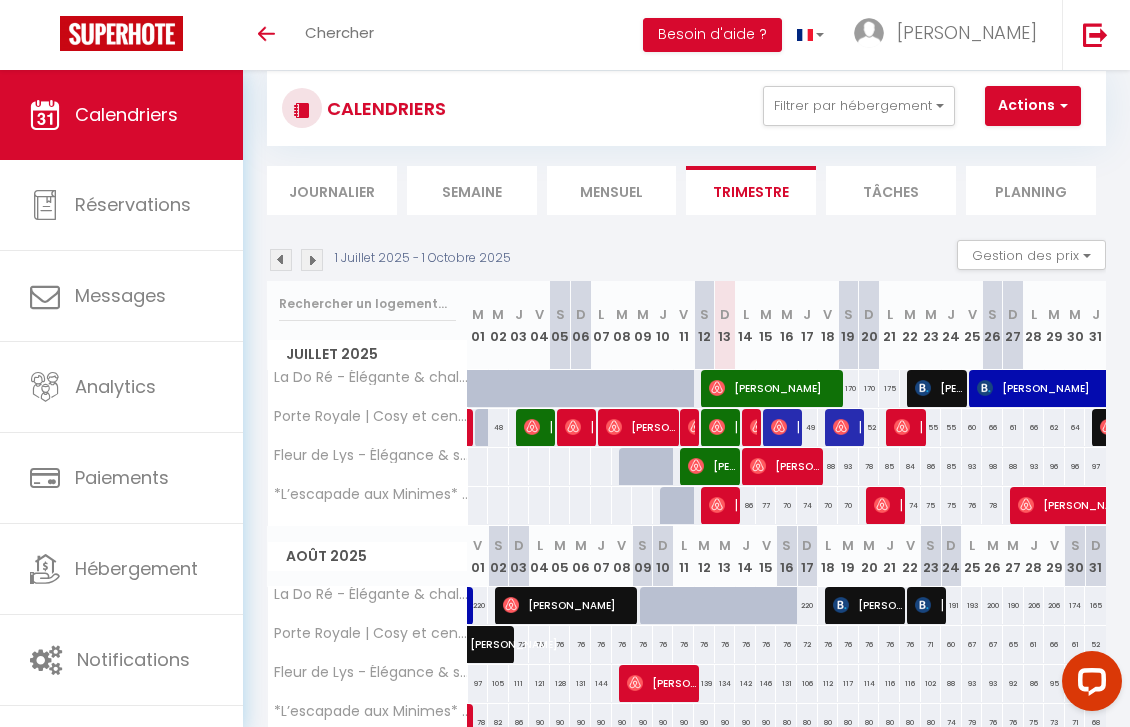 scroll, scrollTop: 42, scrollLeft: 0, axis: vertical 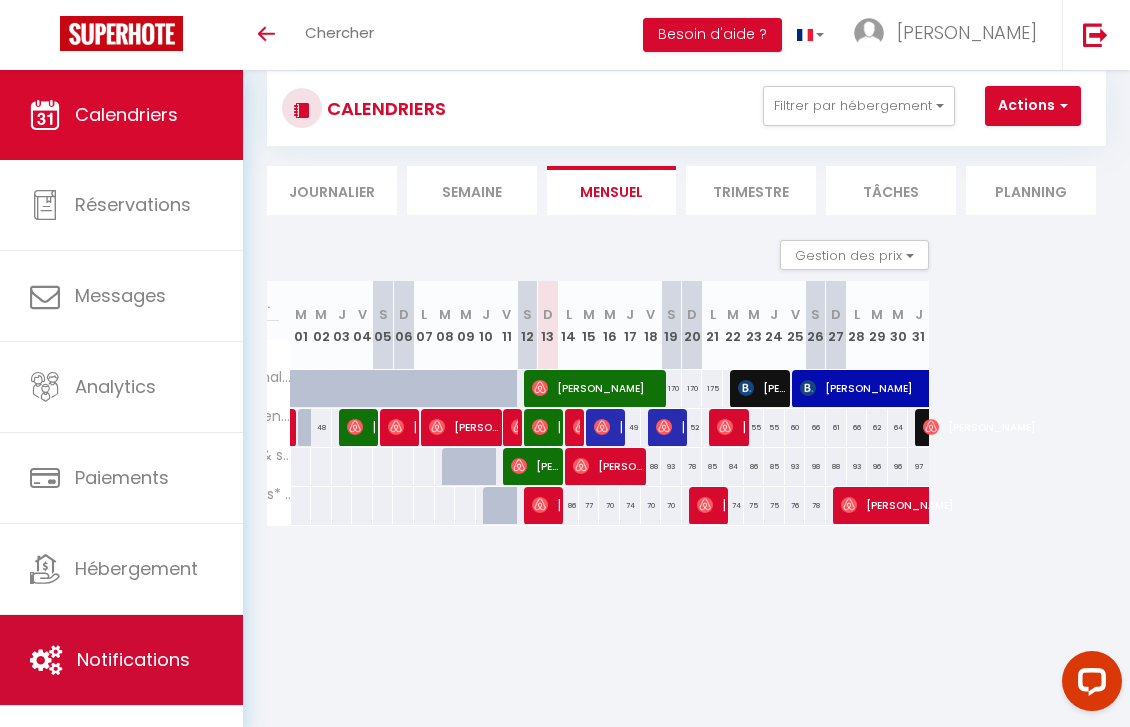 click on "Notifications" at bounding box center (133, 659) 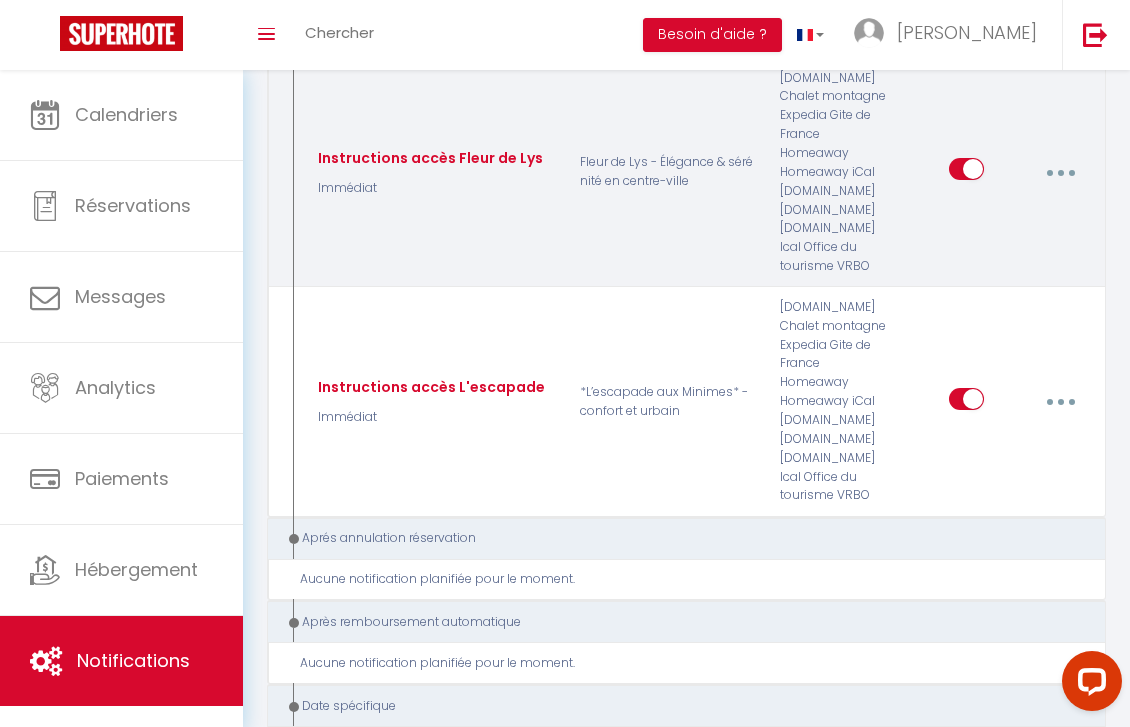 scroll, scrollTop: 3189, scrollLeft: 0, axis: vertical 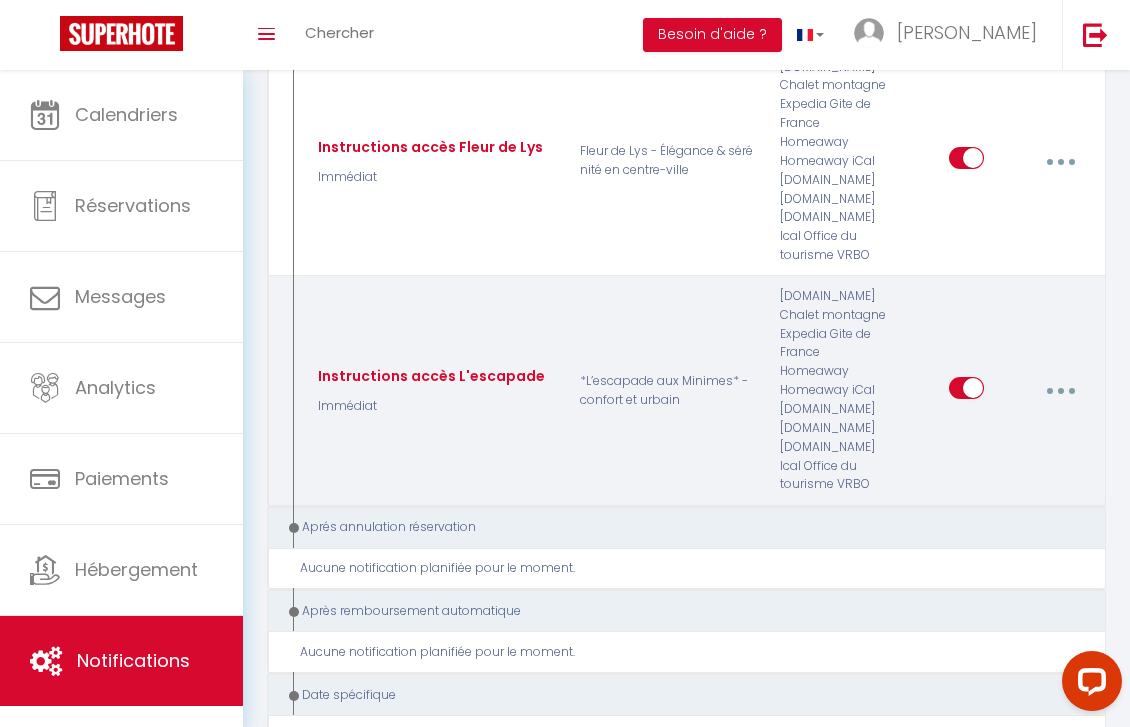 click at bounding box center [1061, 391] 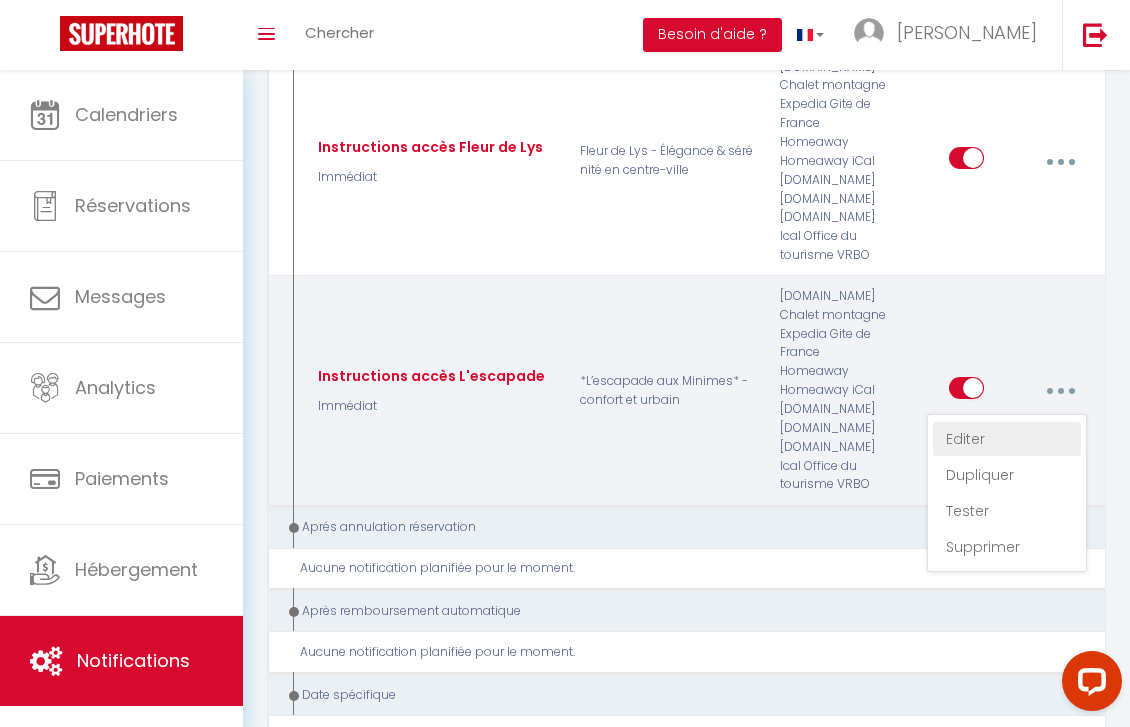 click on "Editer" at bounding box center [1007, 439] 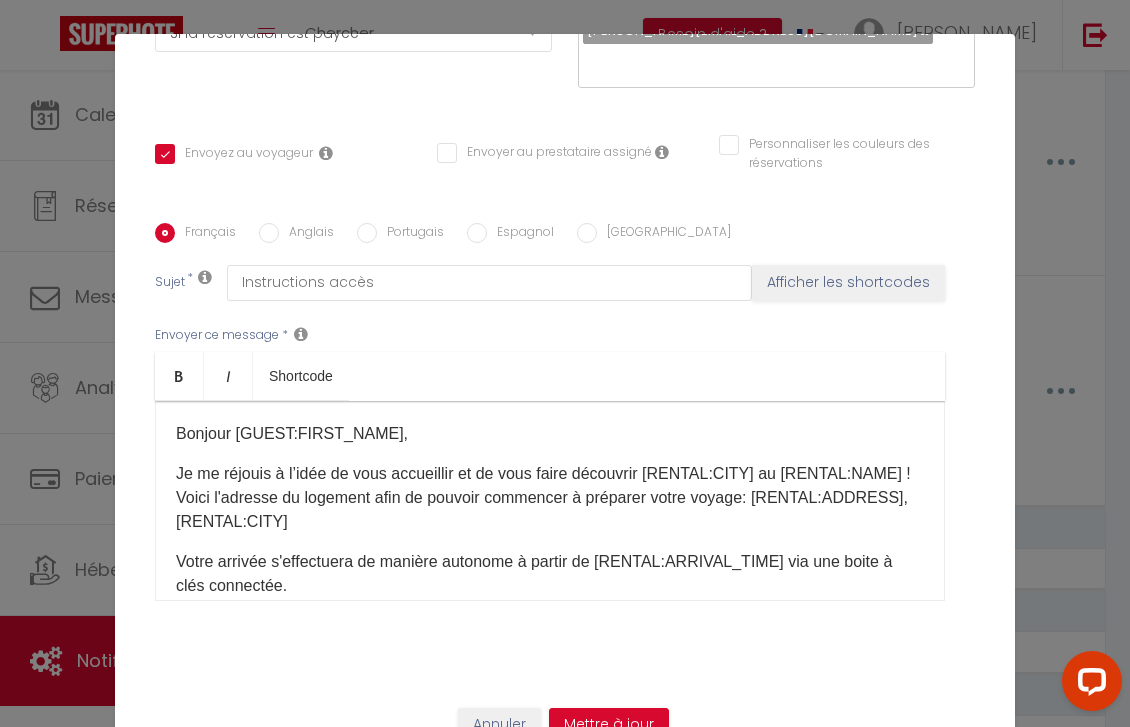 scroll, scrollTop: 364, scrollLeft: 0, axis: vertical 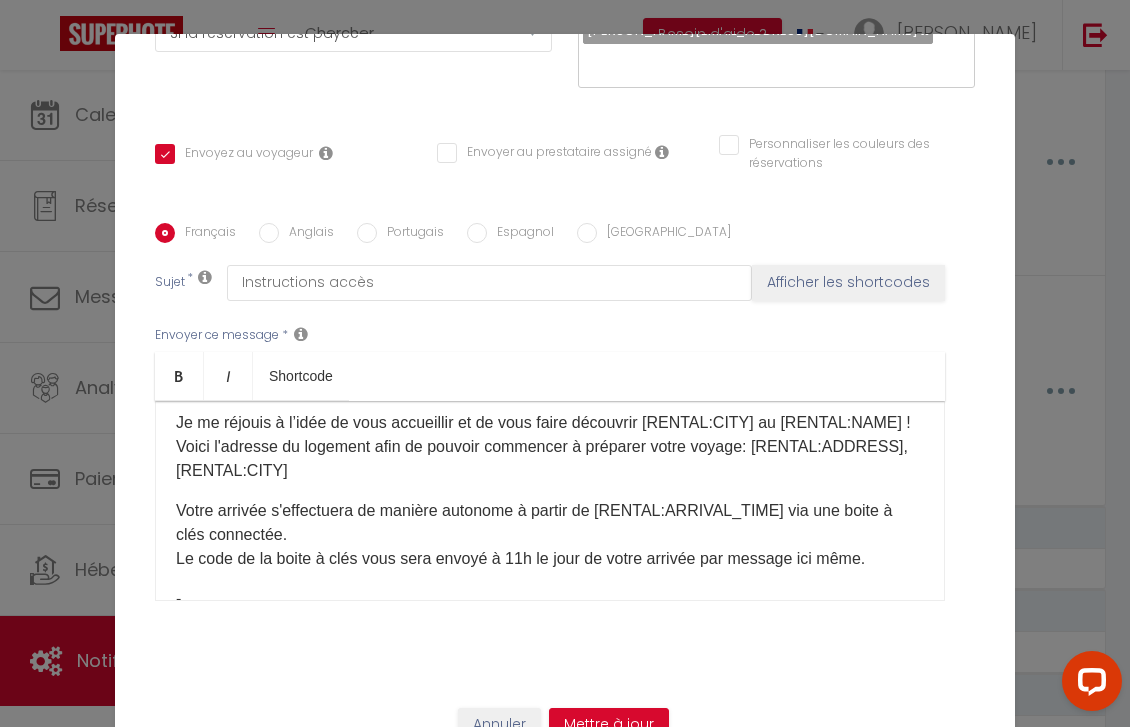 click on "Je me réjouis à l’idée de vous accueillir et de vous faire découvrir [RENTAL:CITY] au [RENTAL:NAME] ! Voici l'adresse du logement afin de pouvoir commencer à préparer votre voyage: [RENTAL:ADDRESS]​, [RENTAL:CITY]​" at bounding box center (550, 447) 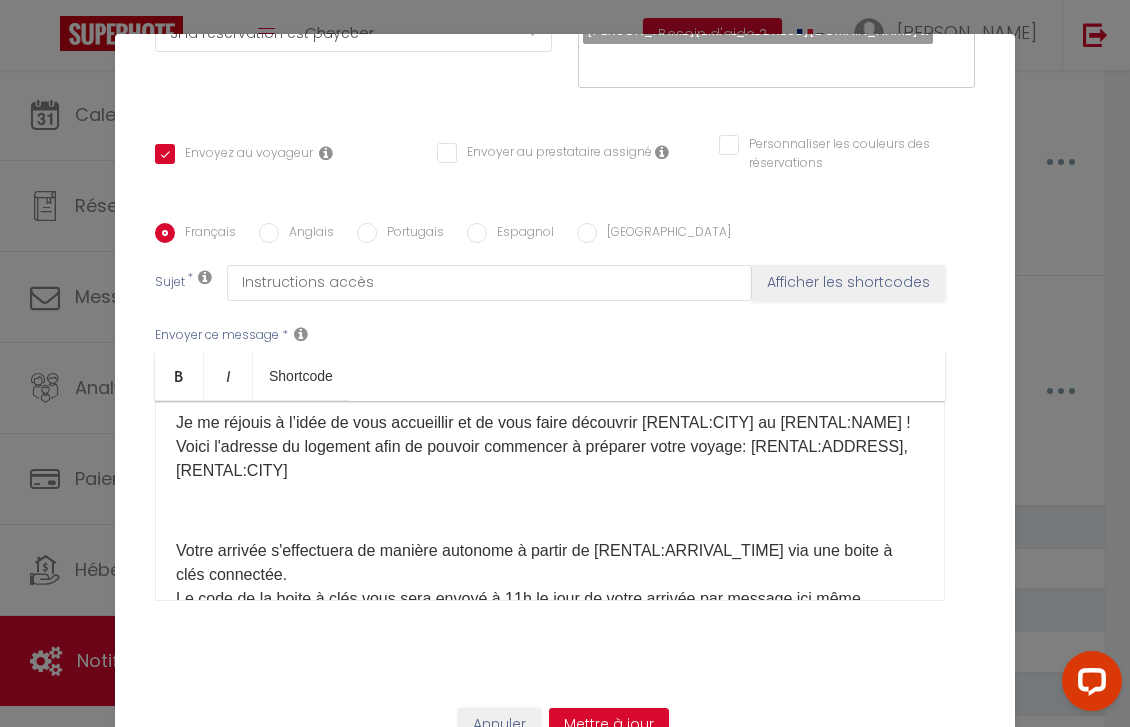 type 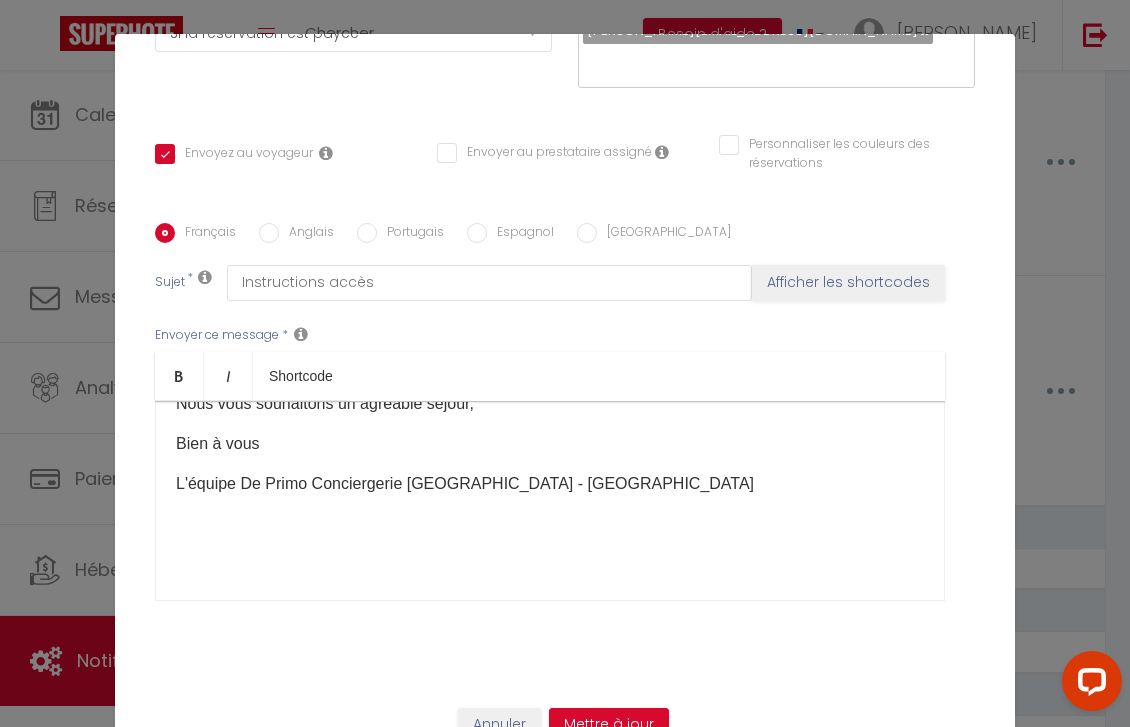 scroll, scrollTop: 310, scrollLeft: 0, axis: vertical 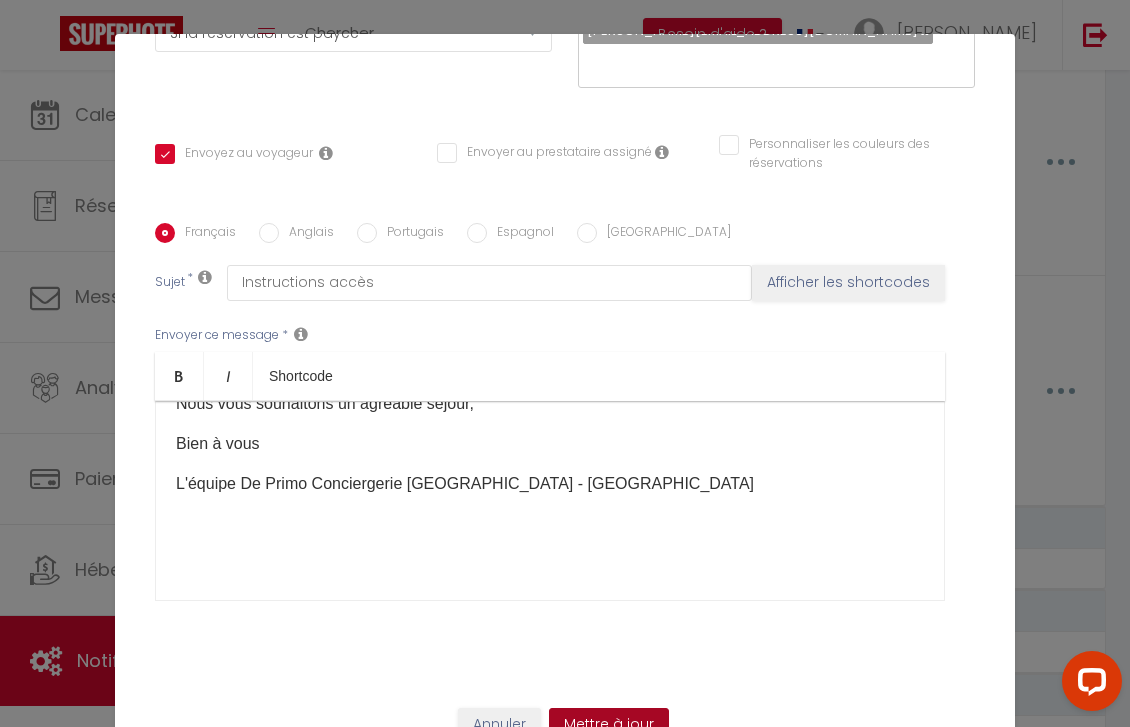click on "Mettre à jour" at bounding box center [609, 725] 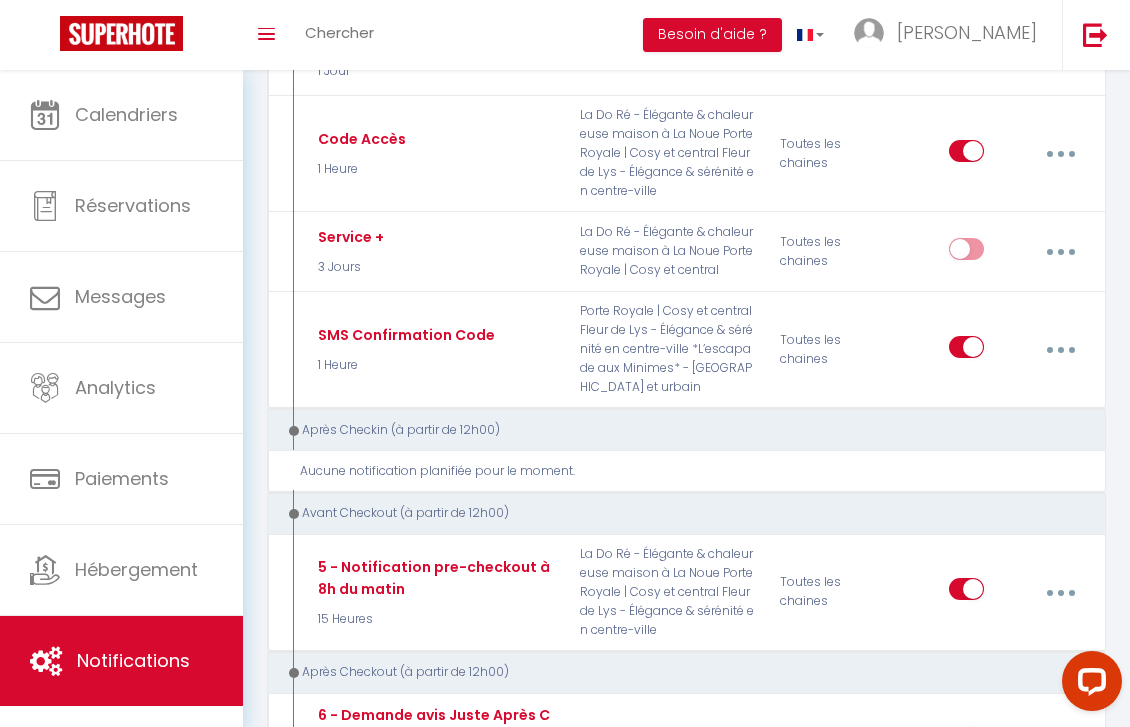 scroll, scrollTop: 632, scrollLeft: 0, axis: vertical 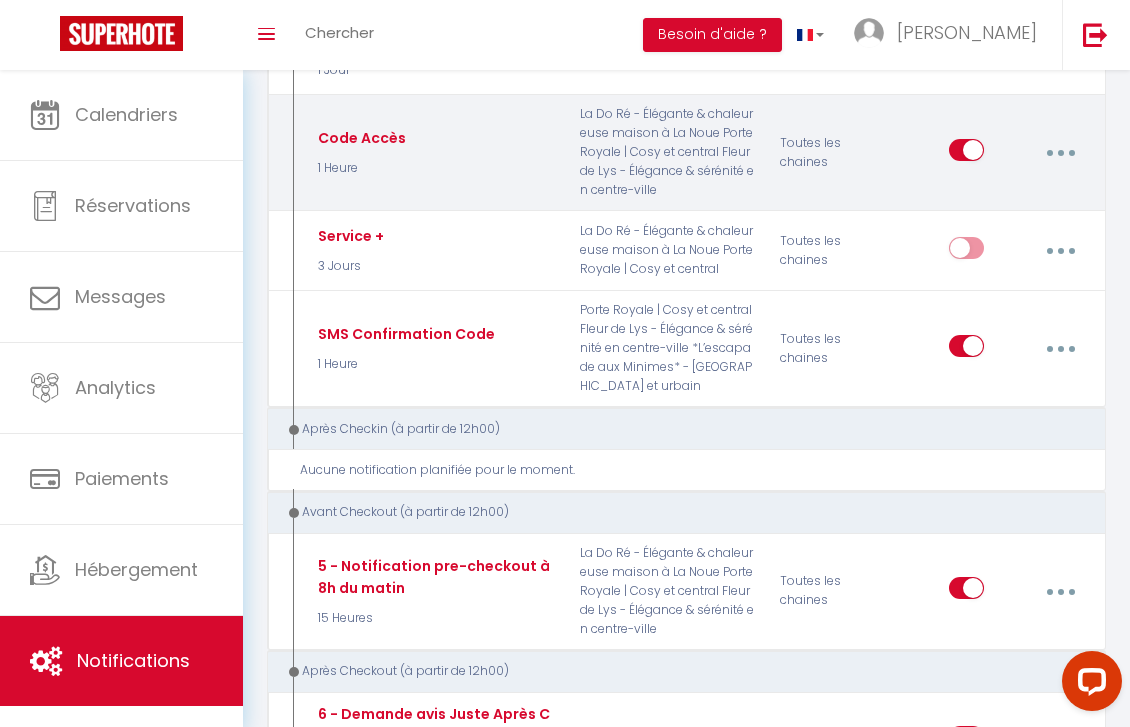 click at bounding box center [1060, 153] 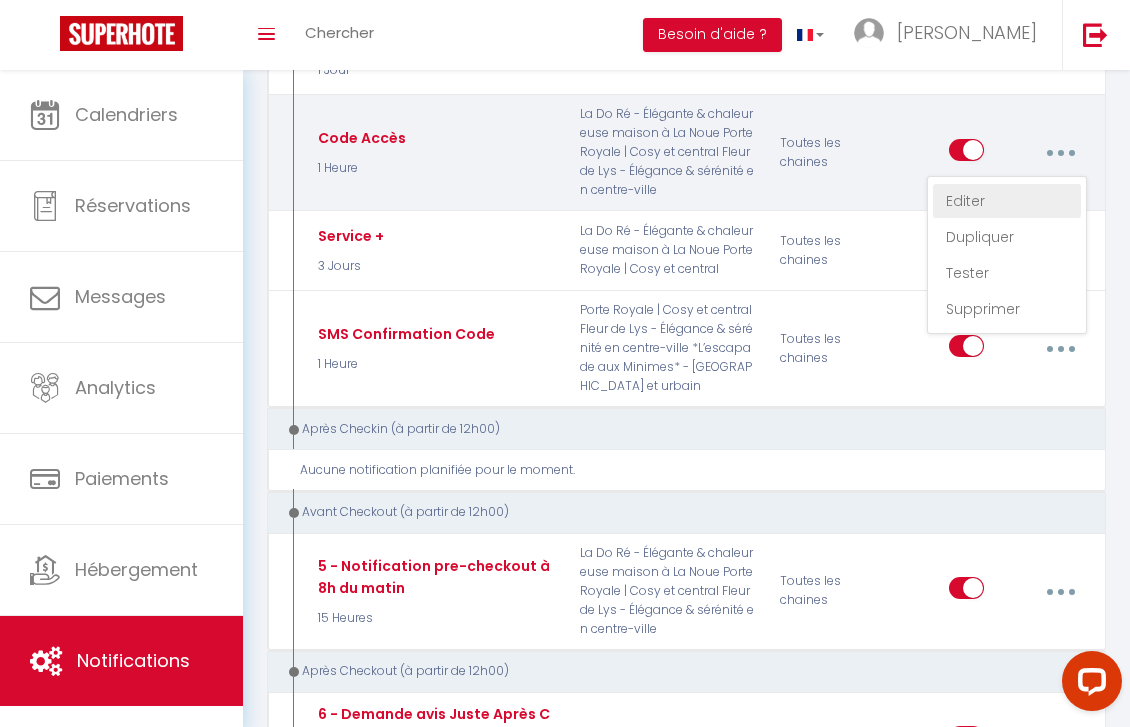 click on "Editer" at bounding box center [1007, 201] 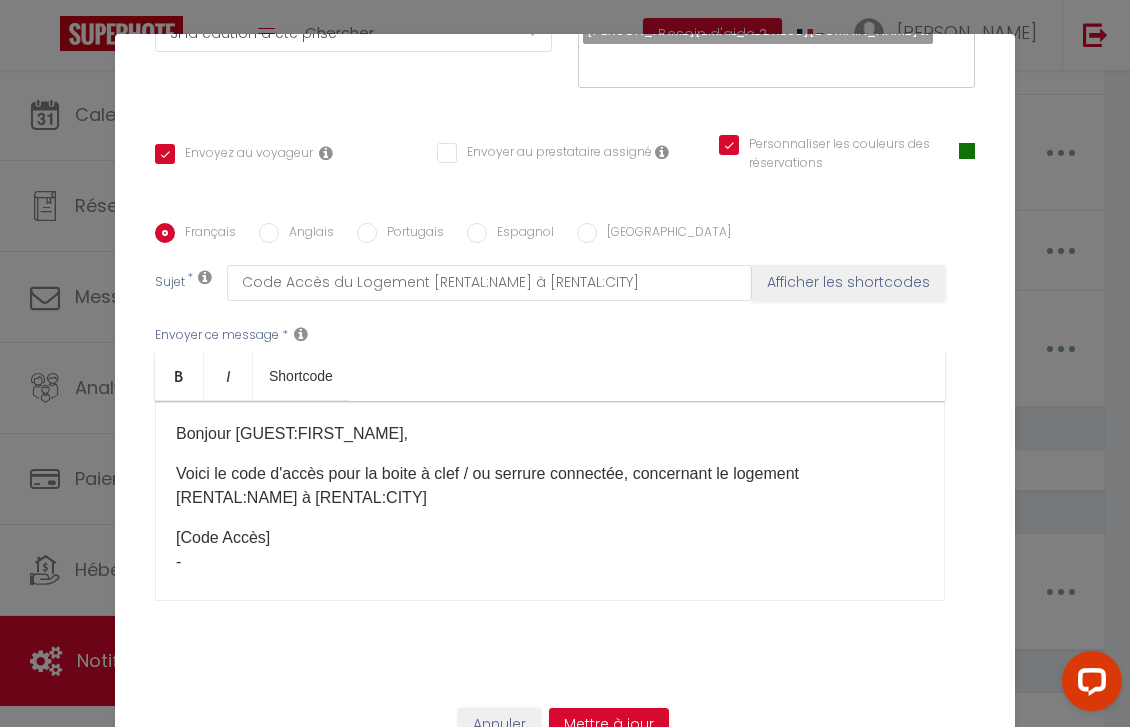 scroll, scrollTop: 0, scrollLeft: 0, axis: both 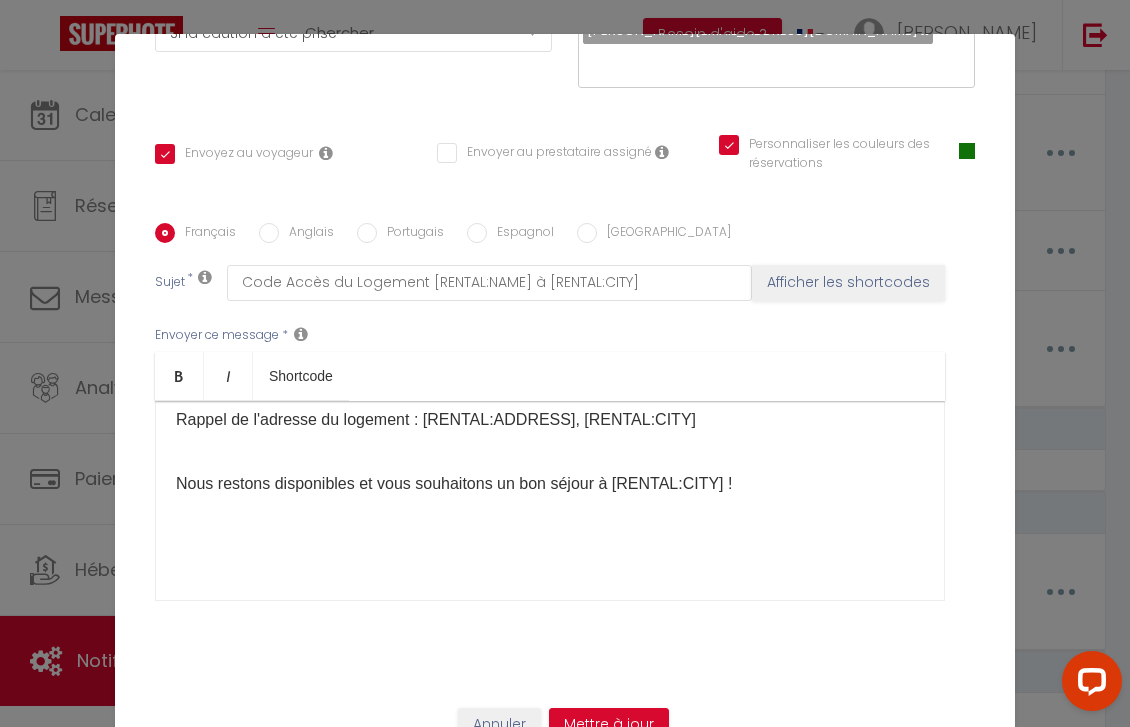 click on "Bonjour [GUEST:FIRST_NAME], Voici le code d'accès pour la boite à clés / ou serrure connectée, concernant le logement [RENTAL:NAME] à [RENTAL:CITY] [Code Accès]​ - Rappel de l'adresse du logement : [RENTAL:ADDRESS], [RENTAL:CITY]
Nous restons disponibles et vous souhaitons un bon séjour à [RENTAL:CITY] ! ​ ​" at bounding box center (550, 501) 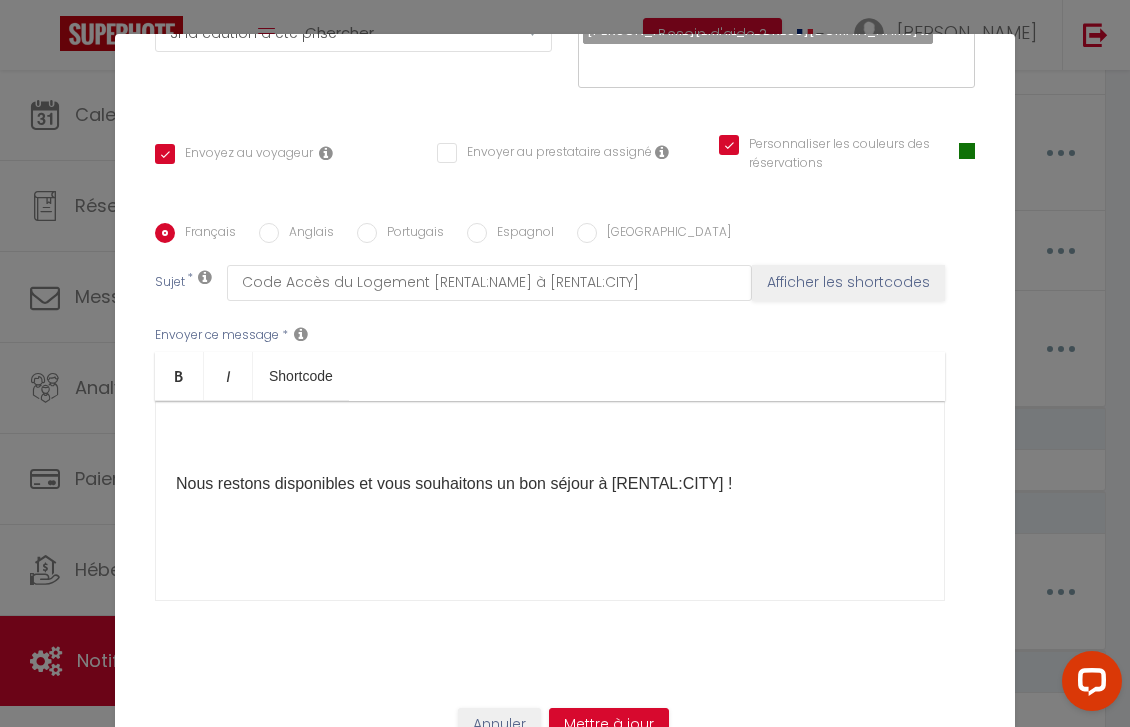 scroll, scrollTop: 246, scrollLeft: 0, axis: vertical 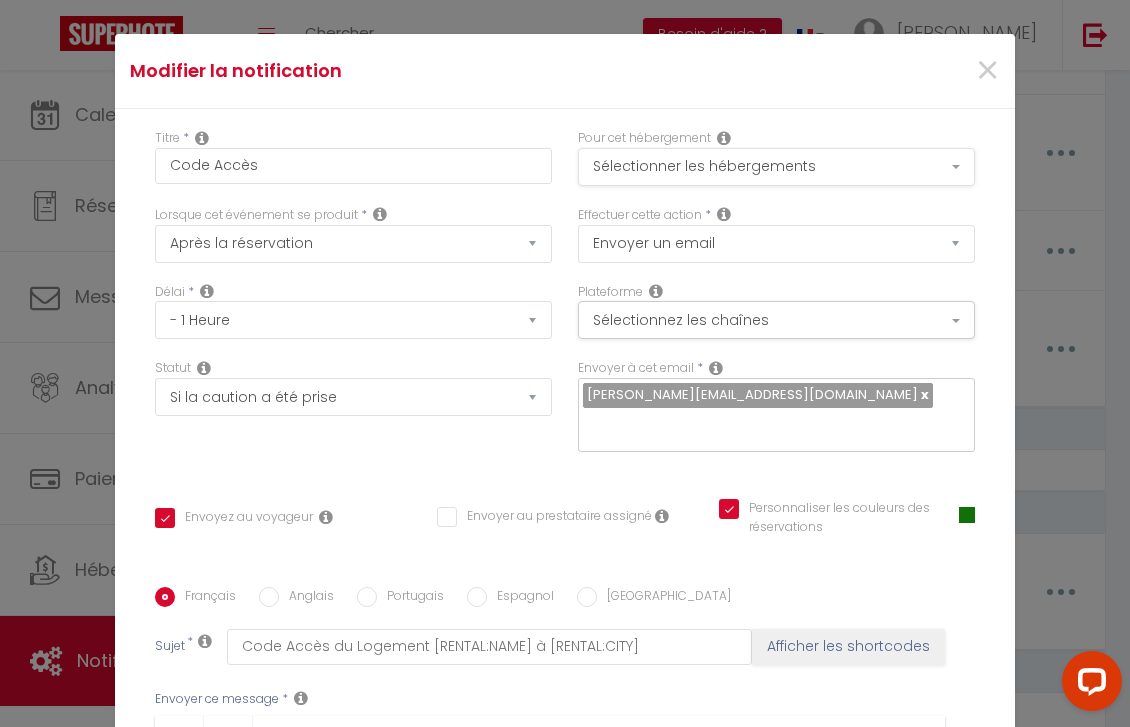 click on "Sélectionner les hébergements" at bounding box center (776, 167) 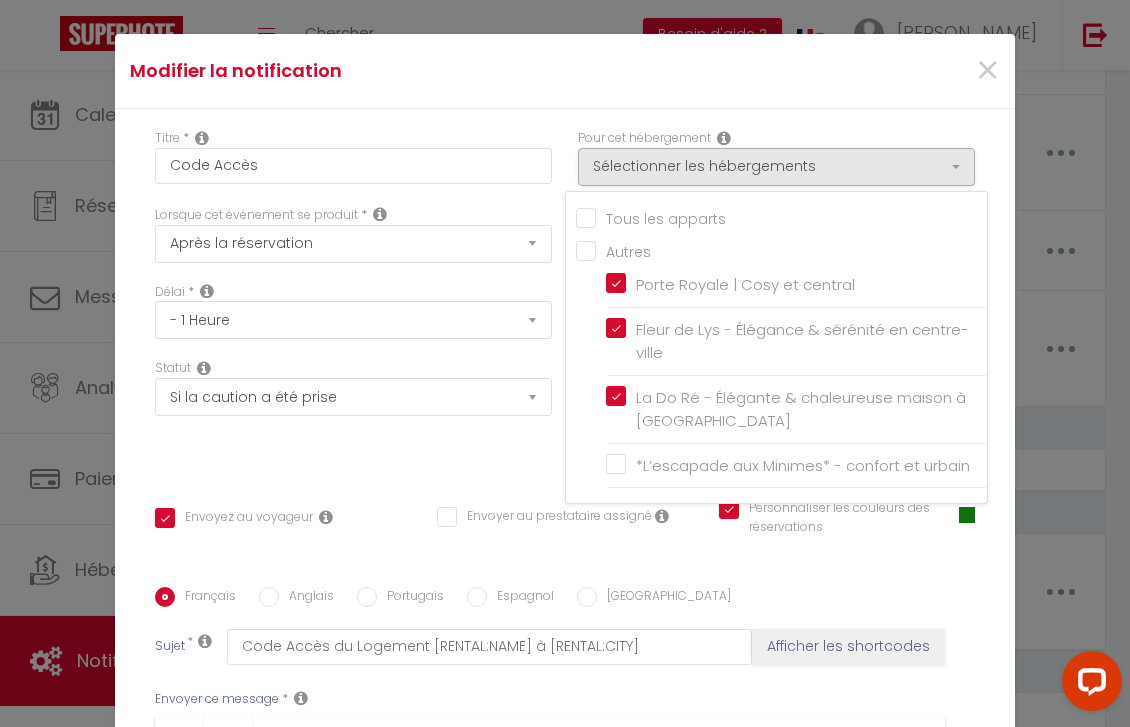 click on "Tous les apparts" at bounding box center (781, 217) 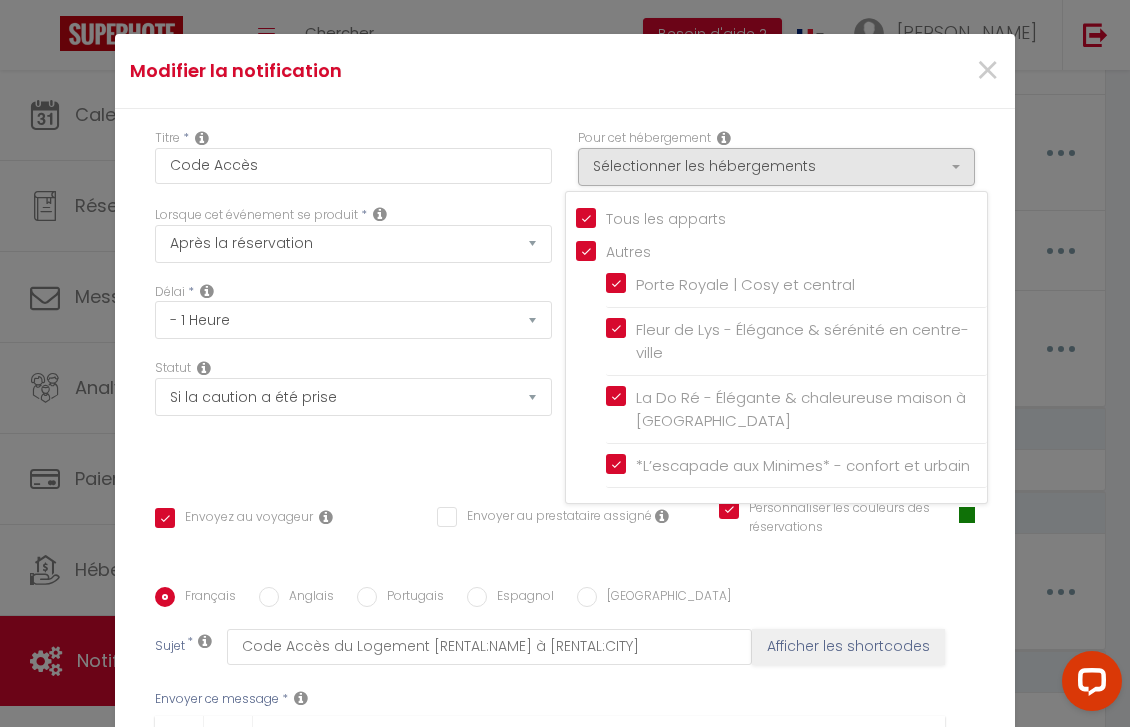 checkbox on "true" 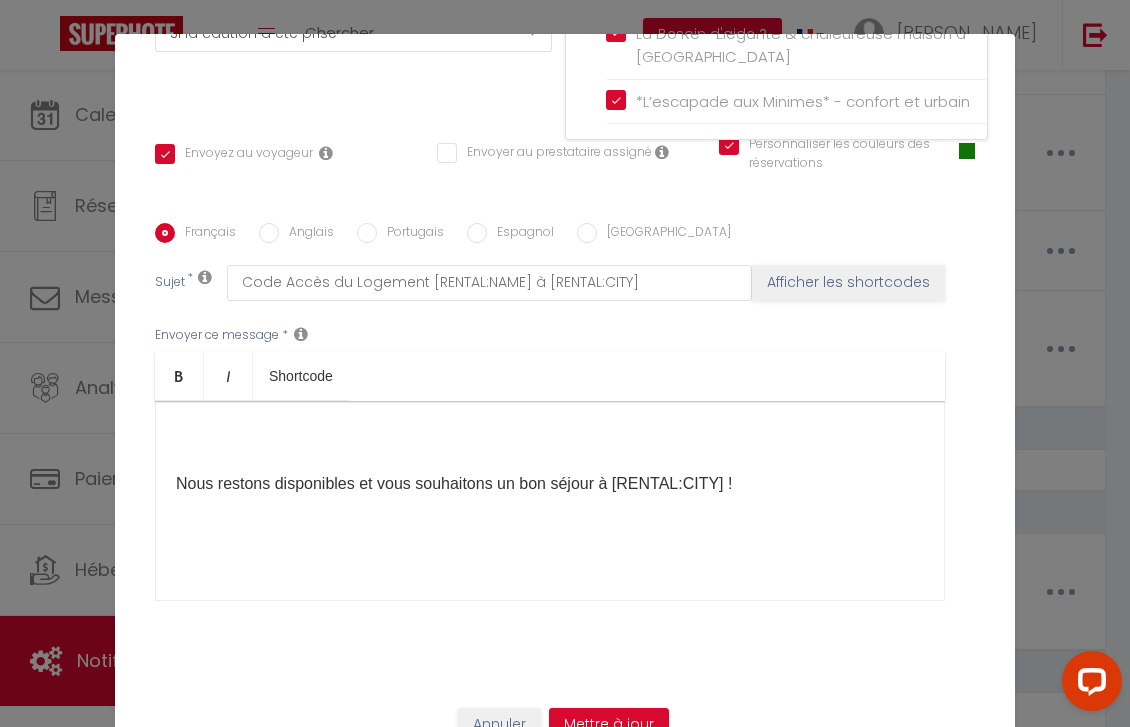 scroll, scrollTop: 364, scrollLeft: 0, axis: vertical 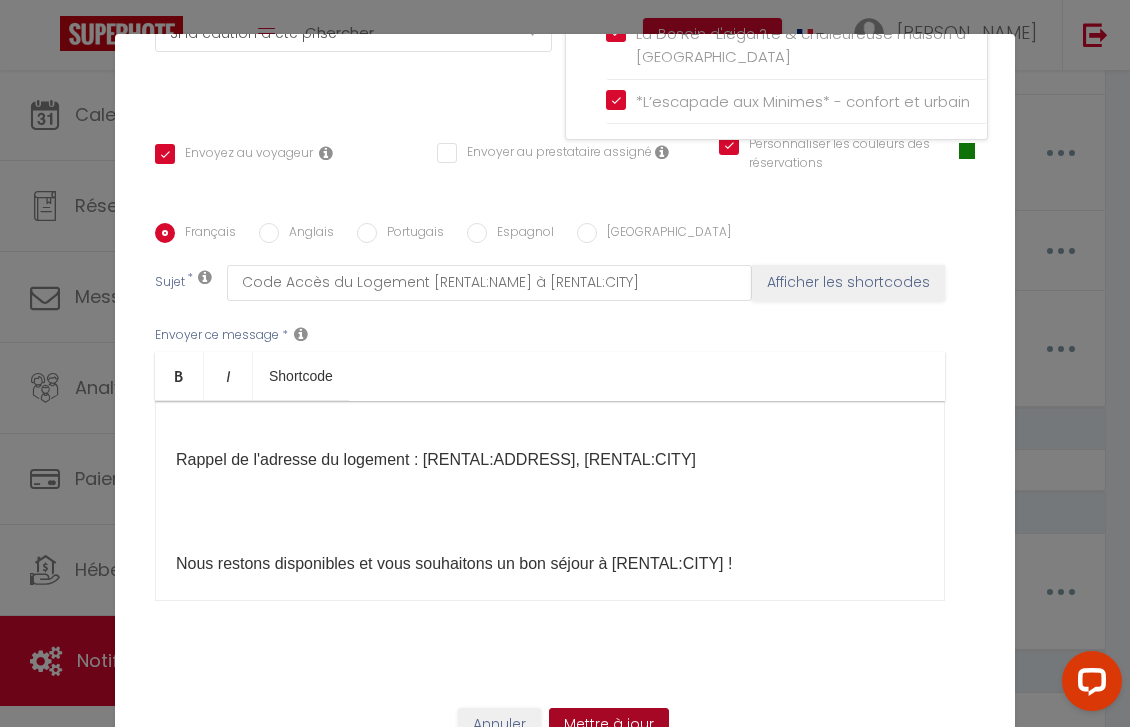 click on "Mettre à jour" at bounding box center (609, 725) 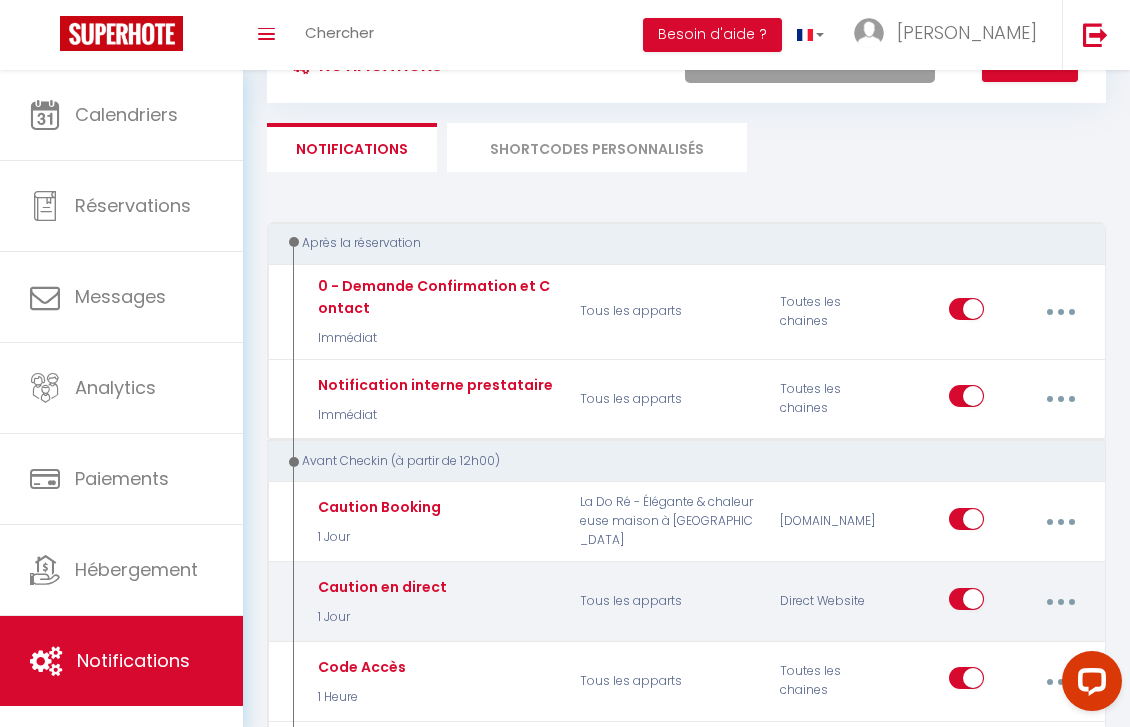 scroll, scrollTop: 0, scrollLeft: 0, axis: both 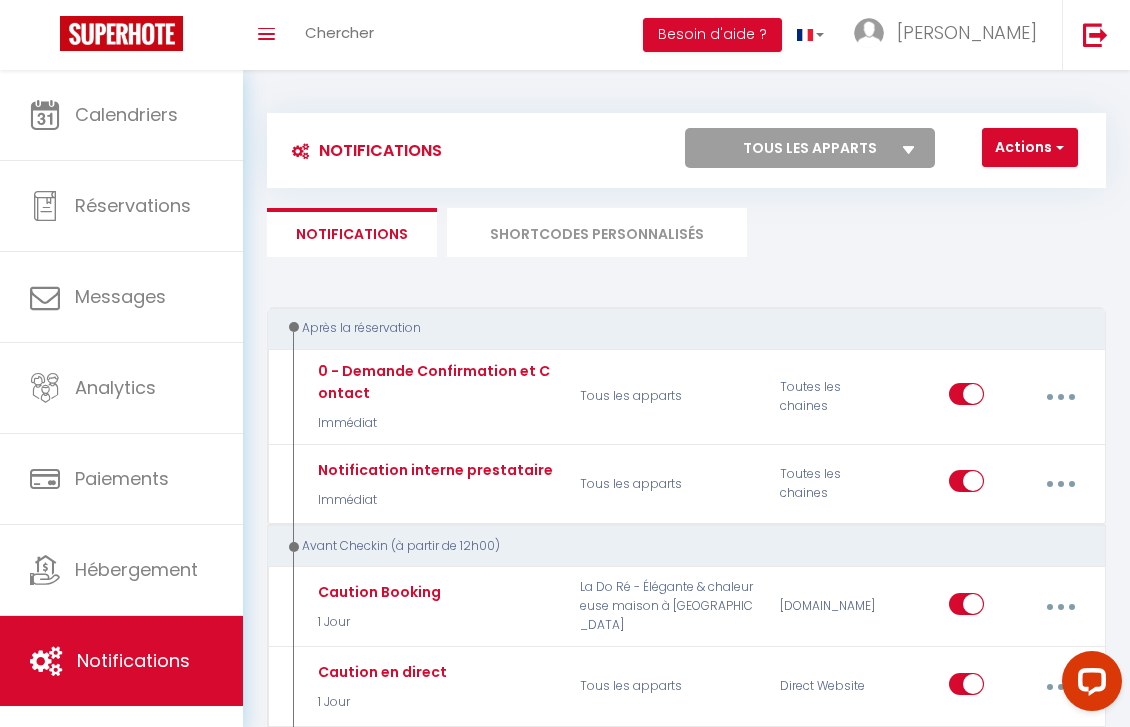 click on "SHORTCODES PERSONNALISÉS" at bounding box center [597, 232] 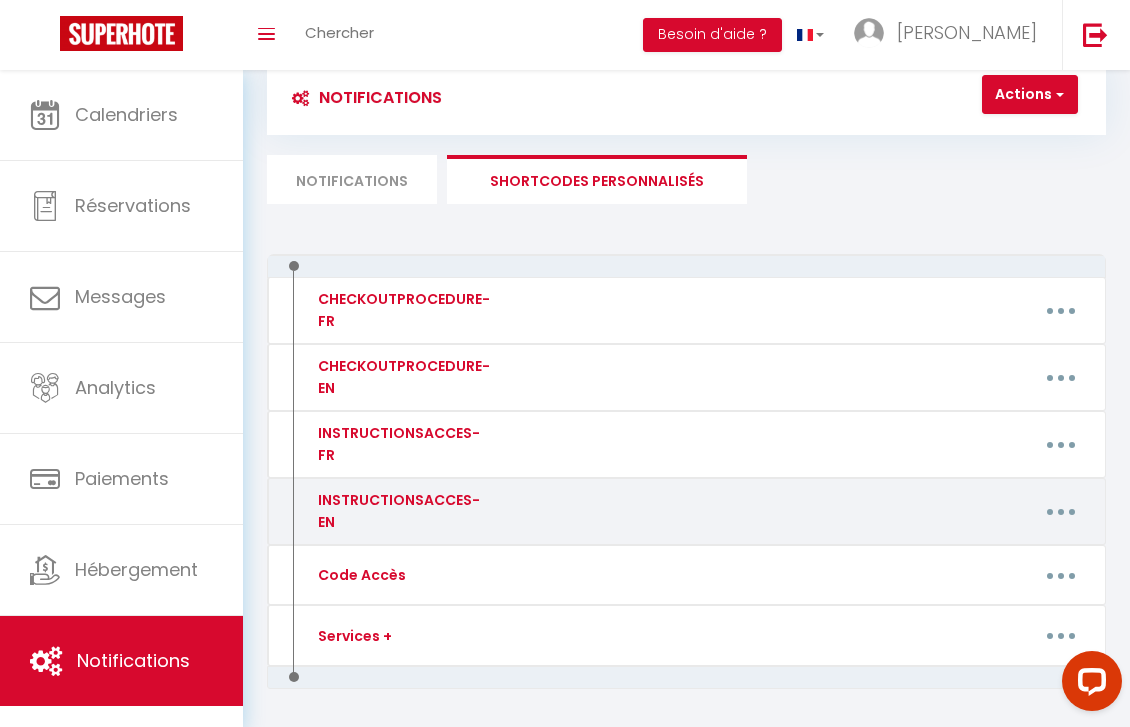scroll, scrollTop: 54, scrollLeft: 0, axis: vertical 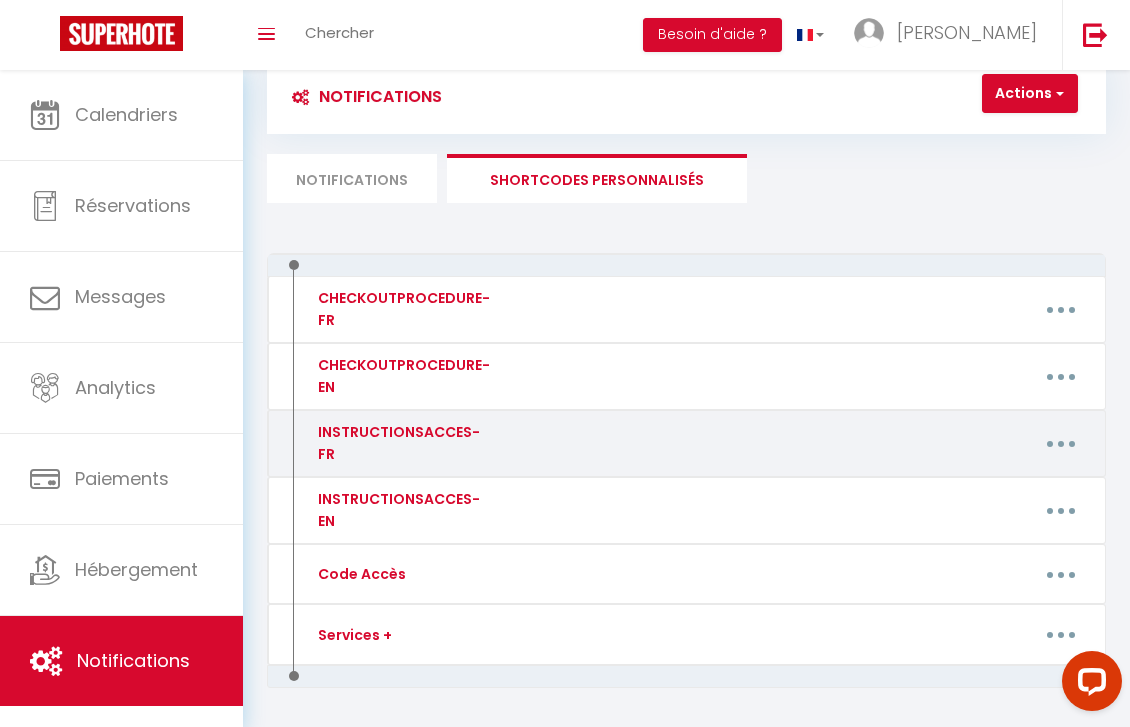 click at bounding box center [1061, 444] 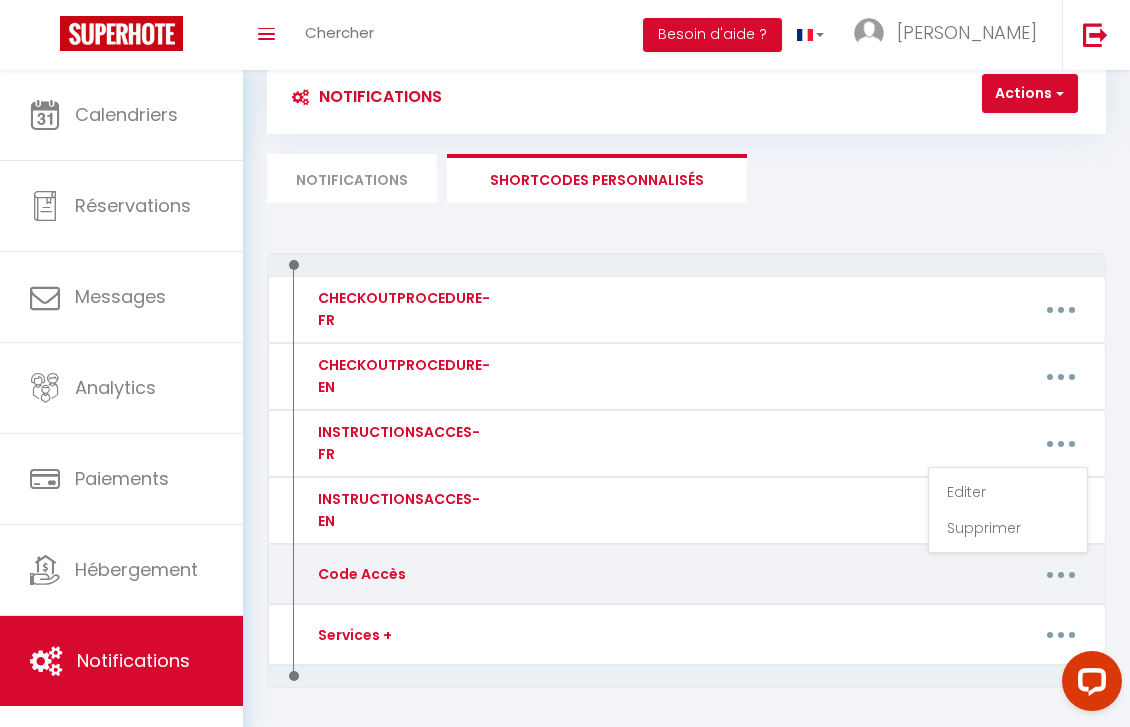 click at bounding box center (1061, 574) 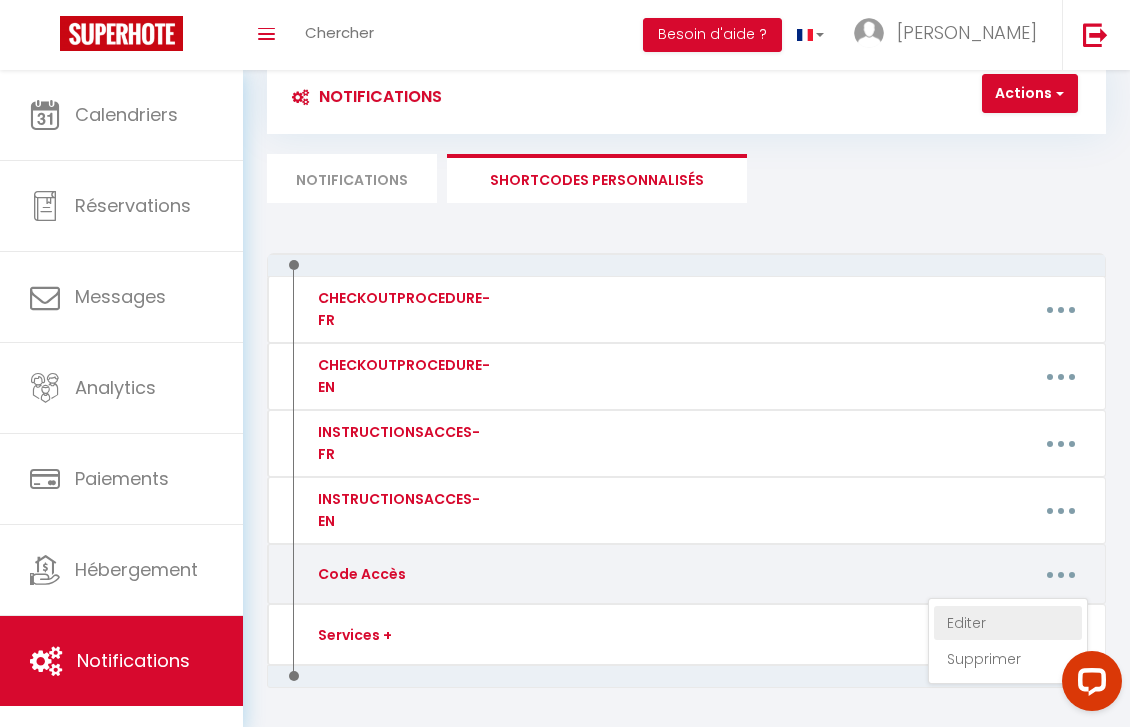 click on "Editer" at bounding box center [1008, 623] 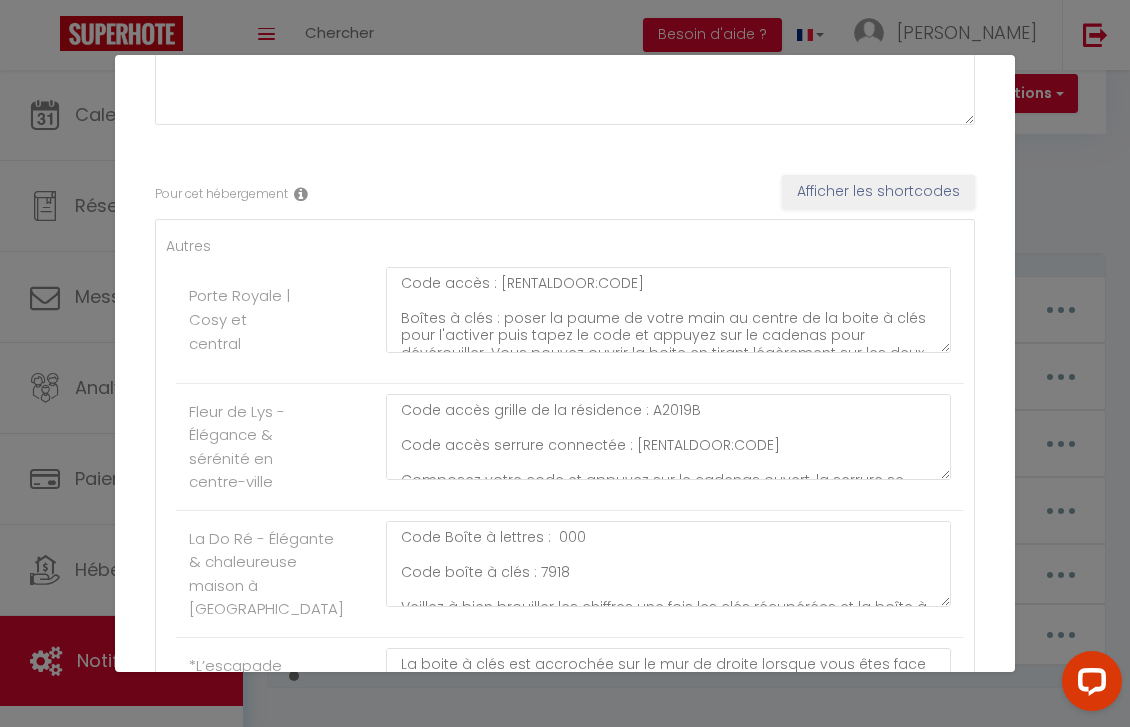 scroll, scrollTop: 258, scrollLeft: 0, axis: vertical 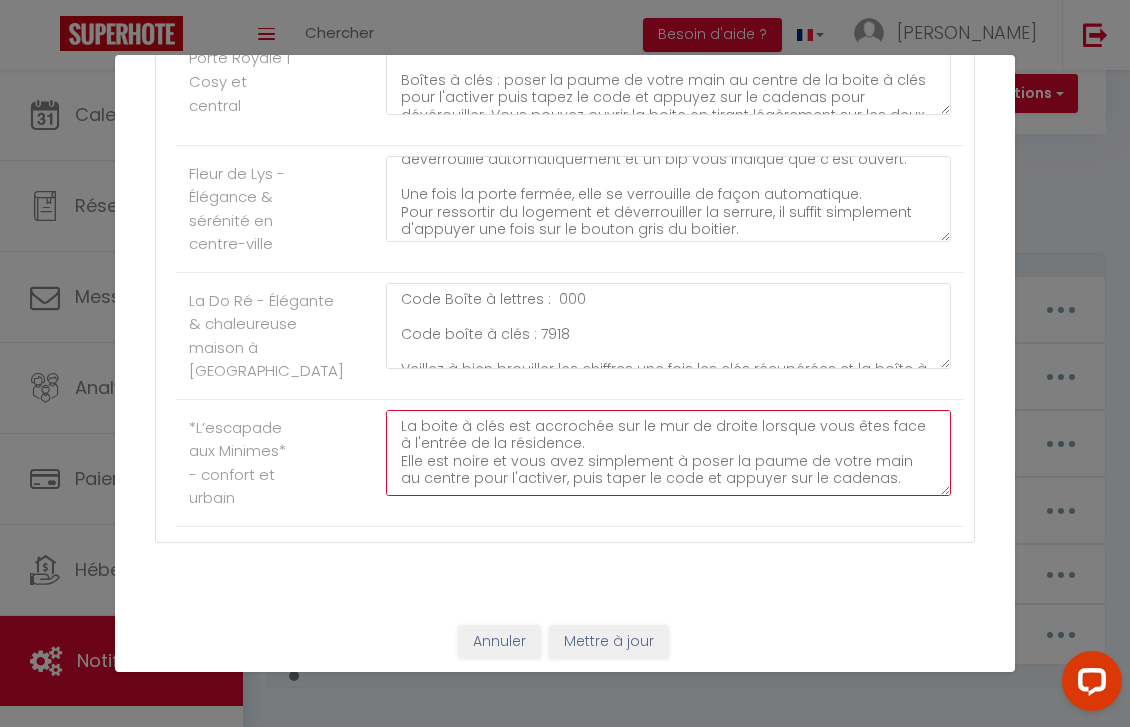 click on "La boite à clés est accrochée sur le mur de droite lorsque vous êtes face à l'entrée de la résidence.
Elle est noire et vous avez simplement à poser la paume de votre main au centre pour l'activer, puis taper le code et appuyer sur le cadenas.
Code accès : [RENTALDOOR:CODE]
Le badge noir sert à passer les portes de la résidence et la clé la plus grande est celle du logement situé bâtiment B numéro 28" at bounding box center (668, 453) 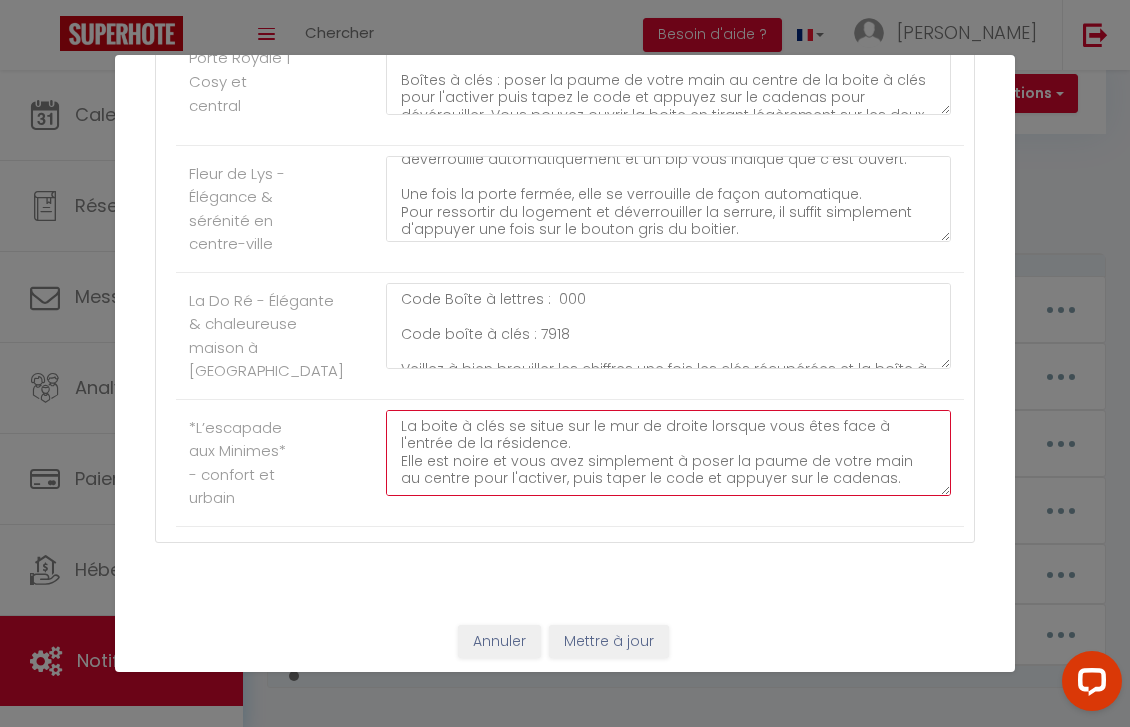 click on "La boite à clés se situe sur le mur de droite lorsque vous êtes face à l'entrée de la résidence.
Elle est noire et vous avez simplement à poser la paume de votre main au centre pour l'activer, puis taper le code et appuyer sur le cadenas.
Code accès : [RENTALDOOR:CODE]
Le badge noir sert à passer les portes de la résidence et la clé la plus grande est celle du logement situé bâtiment B numéro 28" at bounding box center (668, 453) 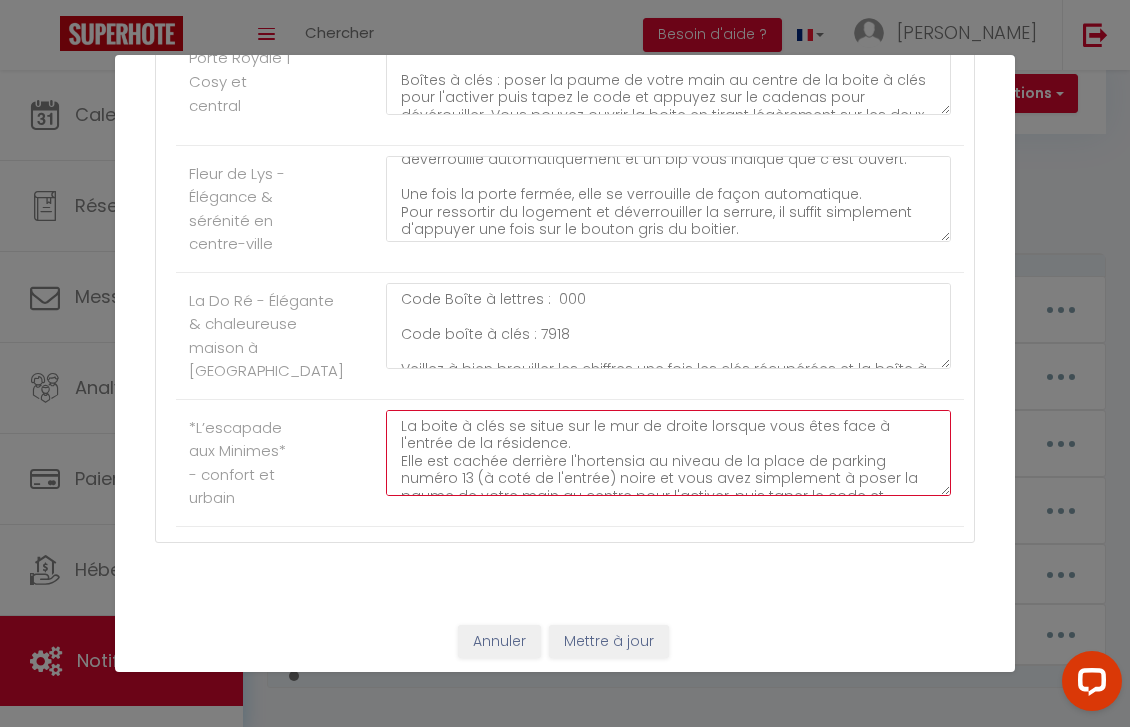 click on "La boite à clés se situe sur le mur de droite lorsque vous êtes face à l'entrée de la résidence.
Elle est cachée derrière l'hortensia au niveau de la place de parking numéro 13 (à coté de l'entrée) noire et vous avez simplement à poser la paume de votre main au centre pour l'activer, puis taper le code et appuyer sur le cadenas.
Code accès : [RENTALDOOR:CODE]
Le badge noir sert à passer les portes de la résidence et la clé la plus grande est celle du logement situé bâtiment B numéro 28" at bounding box center (668, 453) 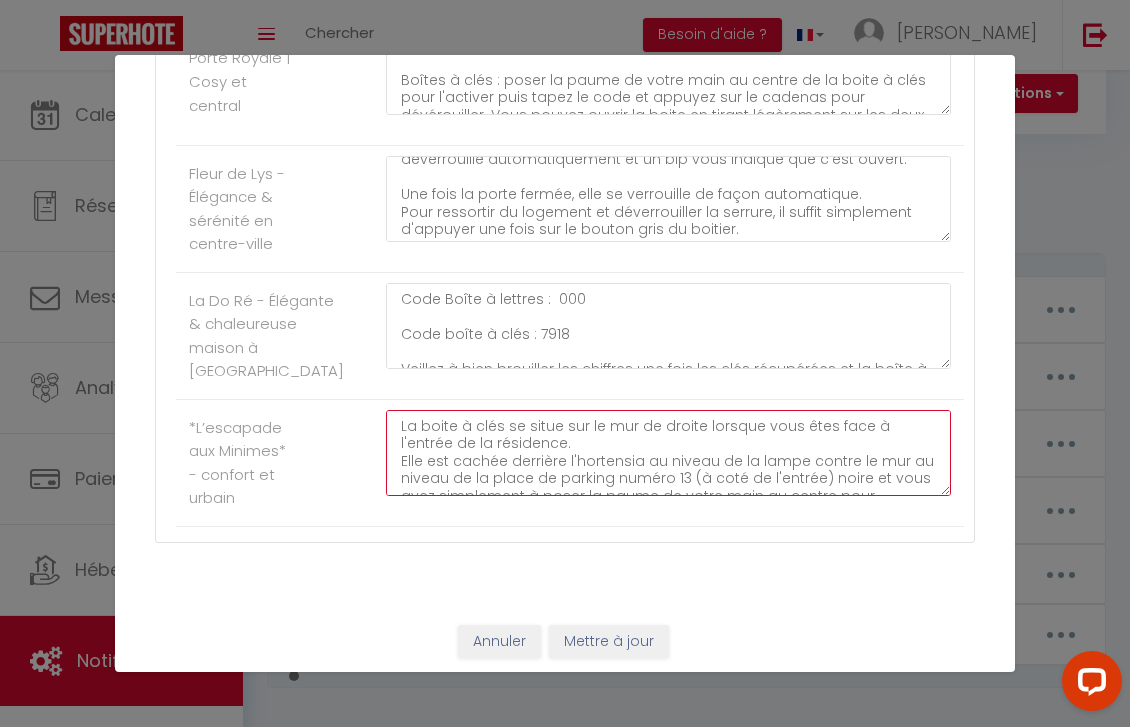 drag, startPoint x: 471, startPoint y: 487, endPoint x: 912, endPoint y: 467, distance: 441.45328 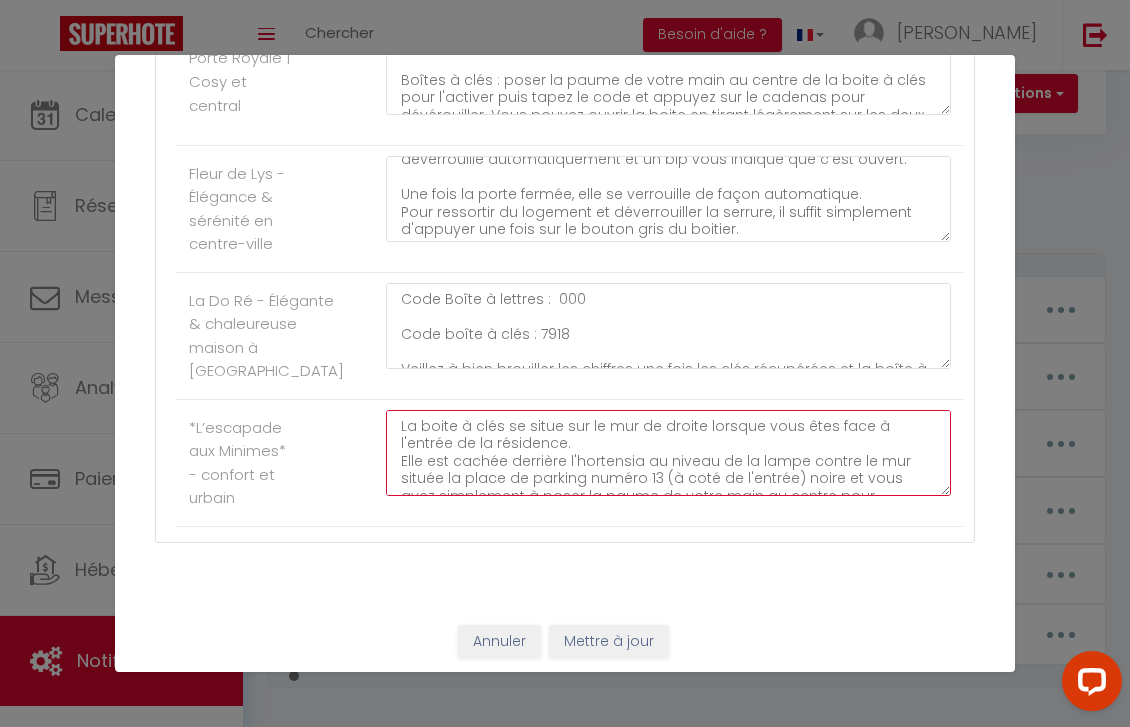 click on "La boite à clés se situe sur le mur de droite lorsque vous êtes face à l'entrée de la résidence.
Elle est cachée derrière l'hortensia au niveau de la lampe contre le mur située la place de parking numéro 13 (à coté de l'entrée) noire et vous avez simplement à poser la paume de votre main au centre pour l'activer, puis taper le code et appuyer sur le cadenas.
Code accès : [RENTALDOOR:CODE]
Le badge noir sert à passer les portes de la résidence et la clé la plus grande est celle du logement situé bâtiment B numéro 28" at bounding box center (668, 453) 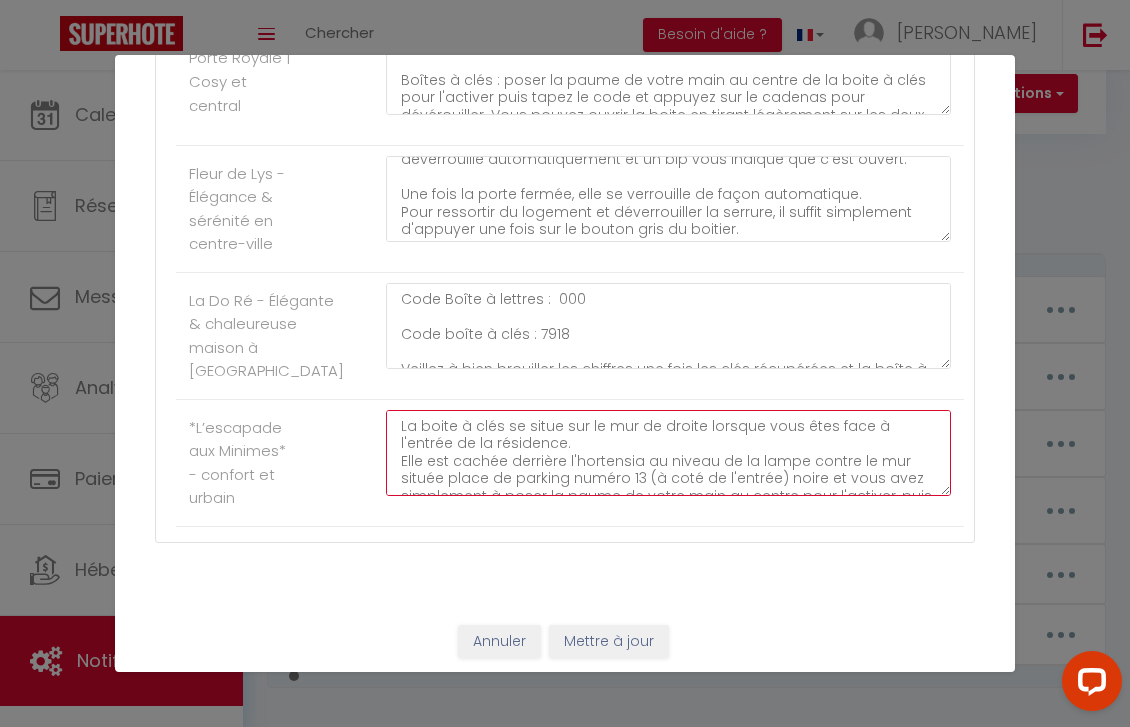 click on "La boite à clés se situe sur le mur de droite lorsque vous êtes face à l'entrée de la résidence.
Elle est cachée derrière l'hortensia au niveau de la lampe contre le mur située place de parking numéro 13 (à coté de l'entrée) noire et vous avez simplement à poser la paume de votre main au centre pour l'activer, puis taper le code et appuyer sur le cadenas.
Code accès : [RENTALDOOR:CODE]
Le badge noir sert à passer les portes de la résidence et la clé la plus grande est celle du logement situé bâtiment B numéro 28" at bounding box center (668, 453) 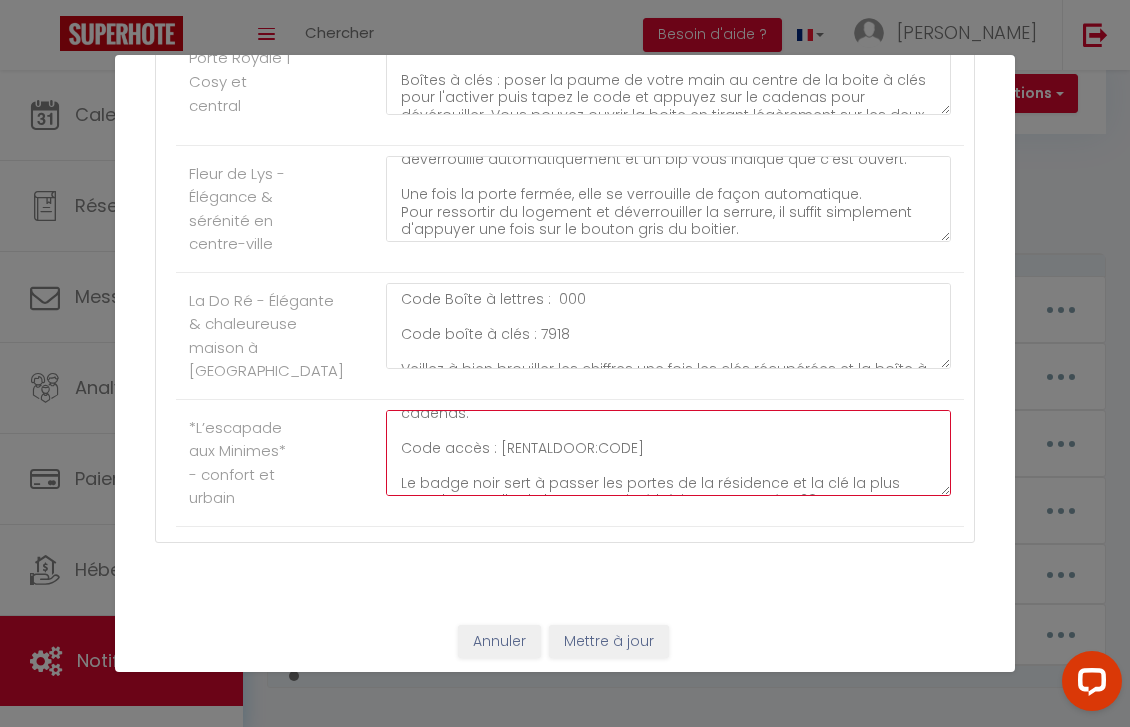 scroll, scrollTop: 117, scrollLeft: 0, axis: vertical 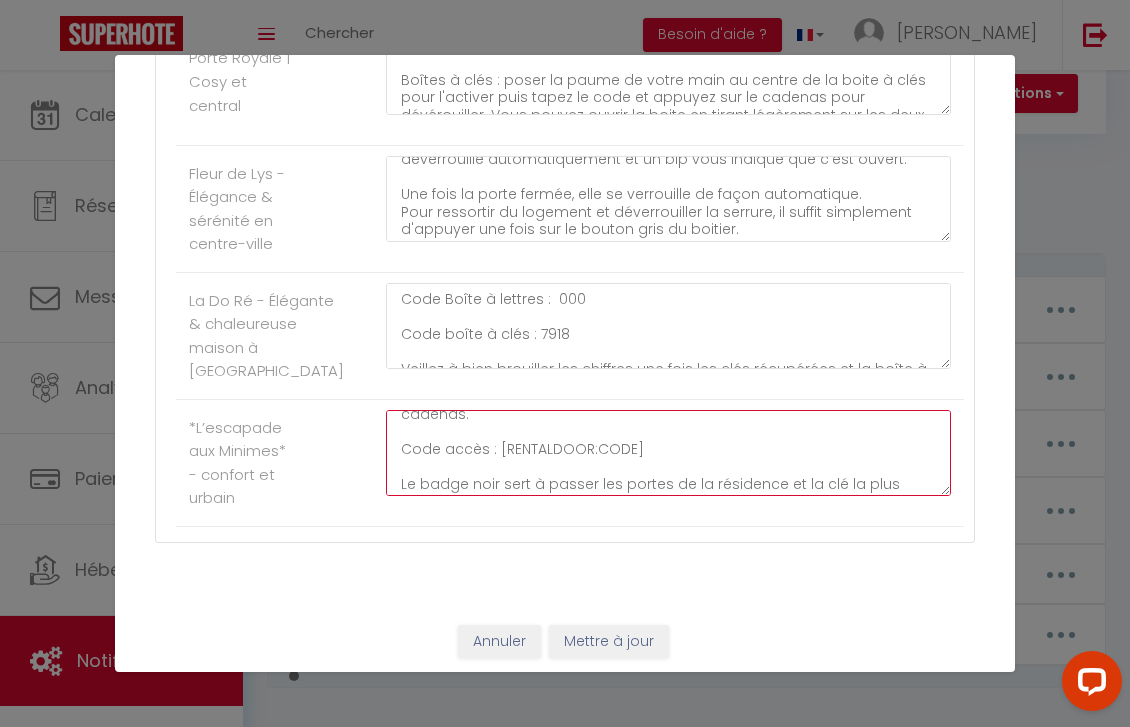 click on "La boite à clés se situe sur le mur de droite lorsque vous êtes face à l'entrée de la résidence.
Elle est cachée derrière l'hortensia au niveau de la lampe contre le mur située place de parking numéro 13 (à coté de l'entrée).
La boite est noire et vous avez simplement à poser la paume de votre main au centre pour l'activer, puis taper le code et appuyer sur le cadenas.
Code accès : [RENTALDOOR:CODE]
Le badge noir sert à passer les portes de la résidence et la clé la plus grande est celle du logement situé bâtiment B numéro 28" at bounding box center (668, 453) 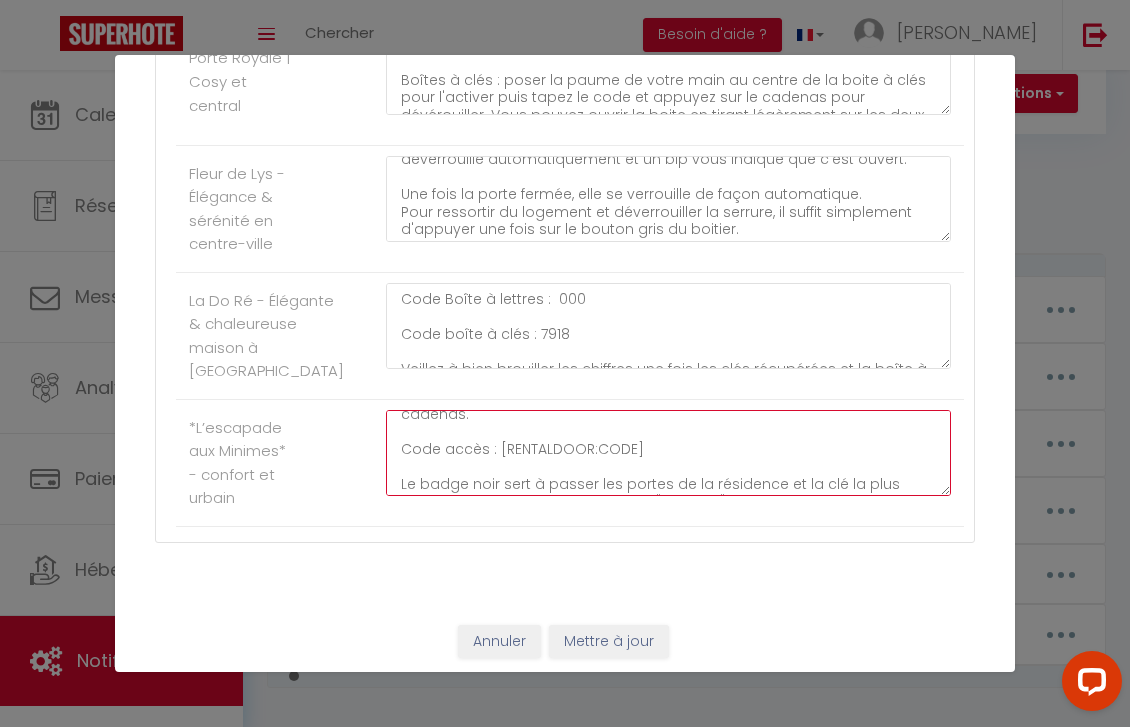 click on "La boite à clés se situe sur le mur de droite lorsque vous êtes face à l'entrée de la résidence.
Elle est cachée derrière l'hortensia au niveau de la lampe contre le mur située place de parking numéro 13 (à coté de l'entrée).
La boite est noire et vous avez simplement à poser la paume de votre main au centre pour l'activer, puis taper le code et appuyer sur le cadenas.
Code accès : [RENTALDOOR:CODE]
Le badge noir sert à passer les portes de la résidence et la clé la plus grande est celle du logement situé "entrée B" numéro 28" at bounding box center (668, 453) 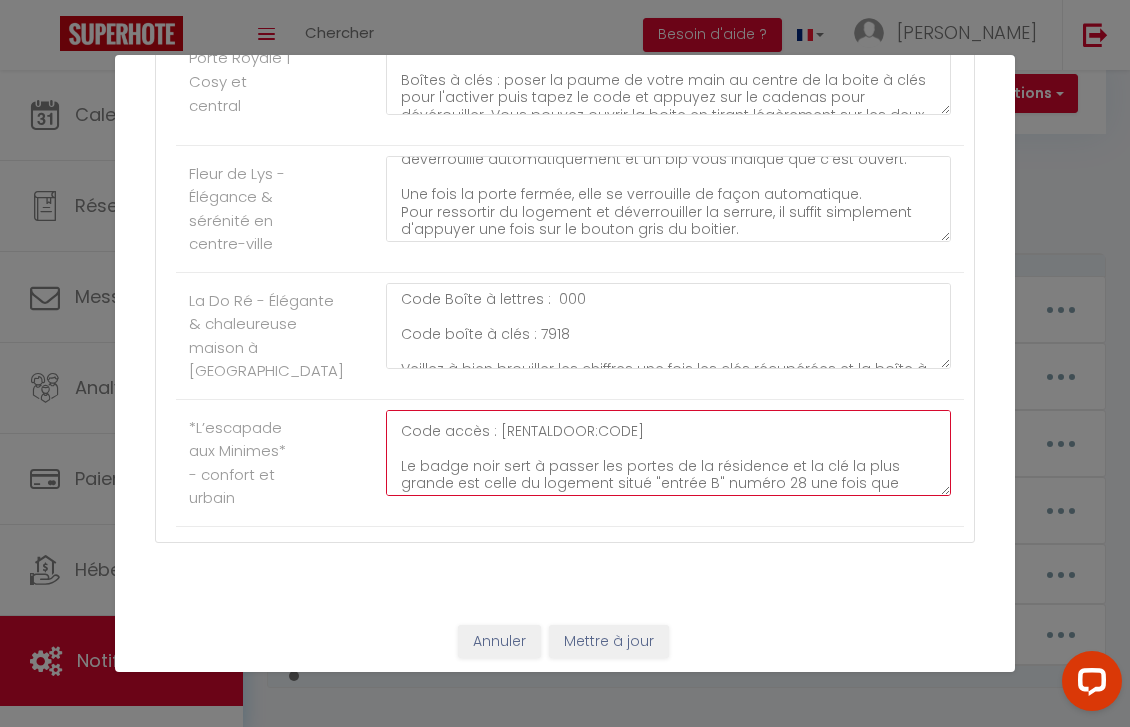 scroll, scrollTop: 134, scrollLeft: 0, axis: vertical 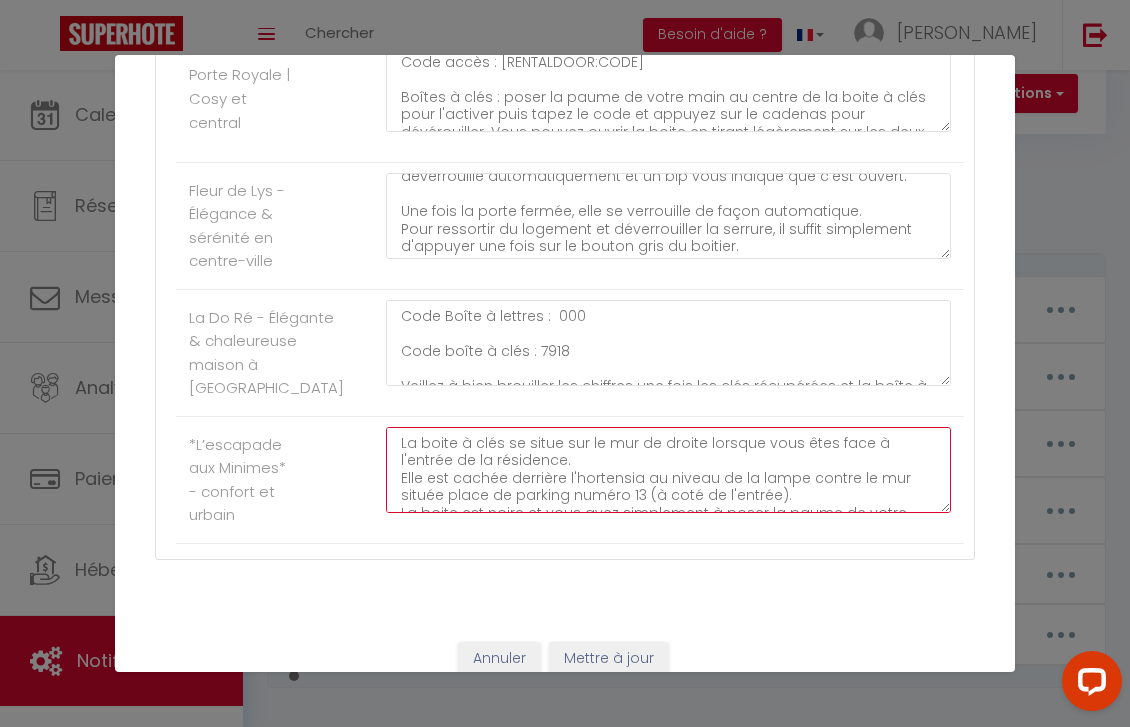 click on "La boite à clés se situe sur le mur de droite lorsque vous êtes face à l'entrée de la résidence.
Elle est cachée derrière l'hortensia au niveau de la lampe contre le mur située place de parking numéro 13 (à coté de l'entrée).
La boite est noire et vous avez simplement à poser la paume de votre main au centre pour l'activer, puis taper le code et appuyer sur le cadenas.
Code accès : [RENTALDOOR:CODE]
Le badge noir sert à passer les portes de la résidence et la clé la plus grande est celle du logement situé "entrée B" numéro 28 une fois que vous êtes dans la résidence." at bounding box center (668, 470) 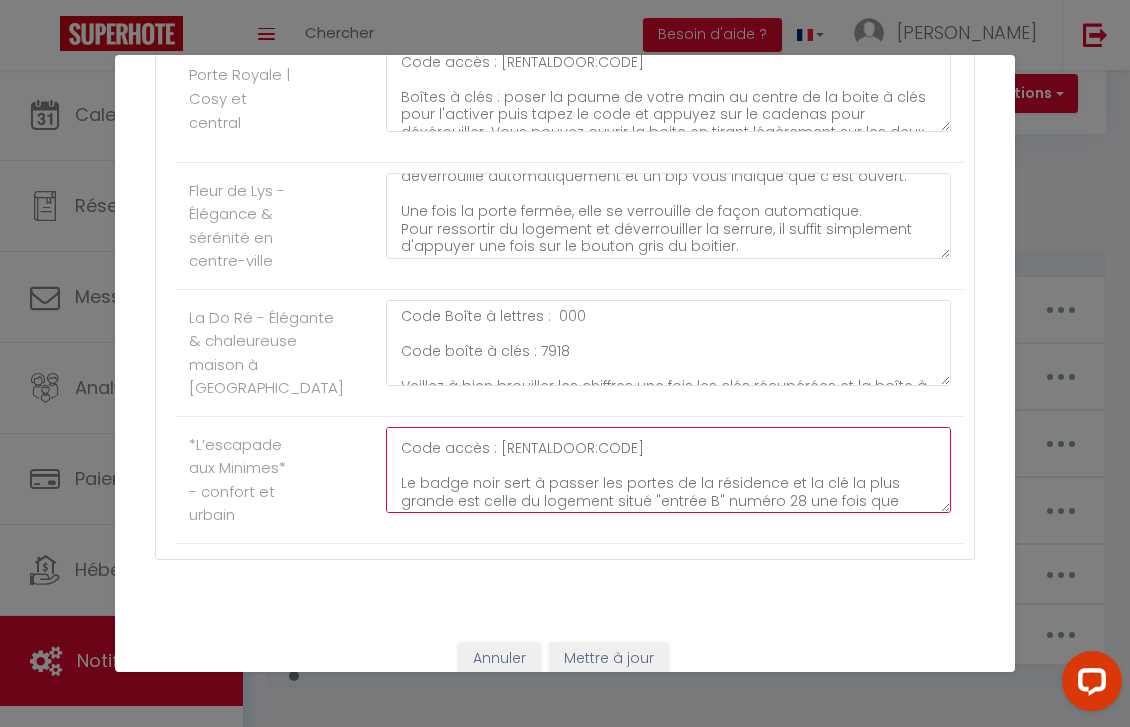 scroll, scrollTop: 151, scrollLeft: 0, axis: vertical 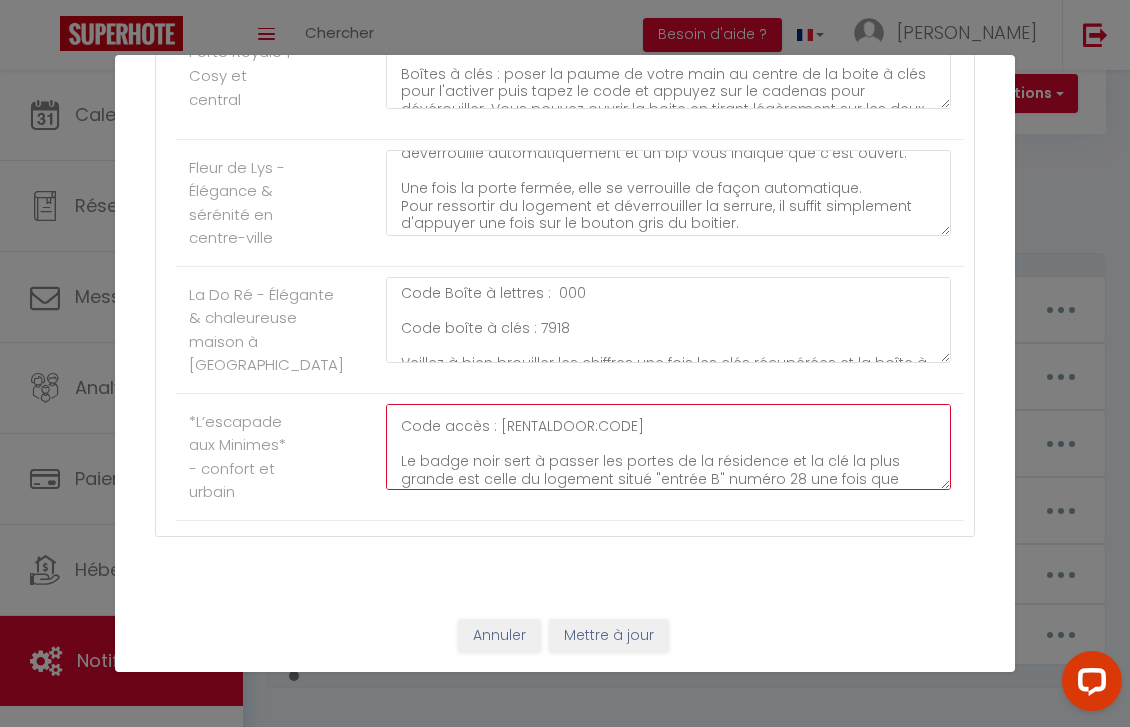 type on "La boite à clés se situe sur le mur de droite lorsque vous êtes face à l'entrée de la résidence.
Elle est cachée derrière l'hortensia au niveau de la lampe contre le mur située place de parking numéro 13 (à coté de l'entrée).
La boite est noire et vous avez simplement à poser la paume de votre main au centre pour l'activer, puis taper le code et appuyer sur le cadenas.
Code accès : [RENTALDOOR:CODE]
Le badge noir sert à passer les portes de la résidence et la clé la plus grande est celle du logement situé "entrée B" numéro 28 une fois que vous êtes dans la résidence." 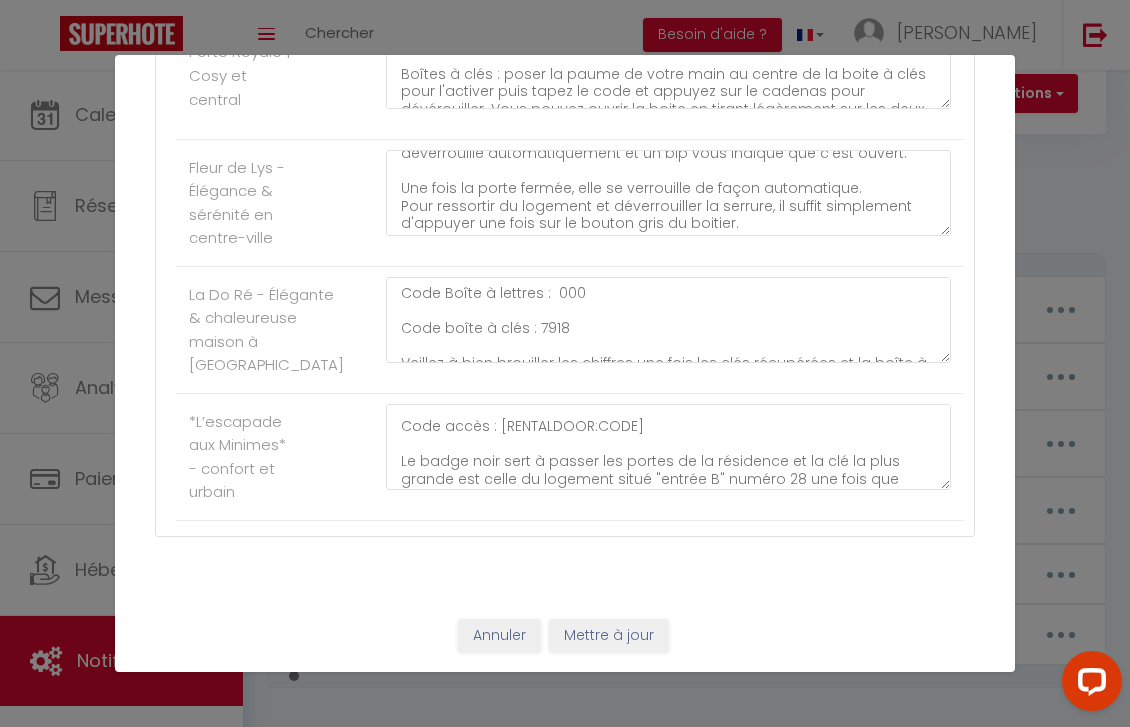 click on "Mettre à jour" at bounding box center [609, 636] 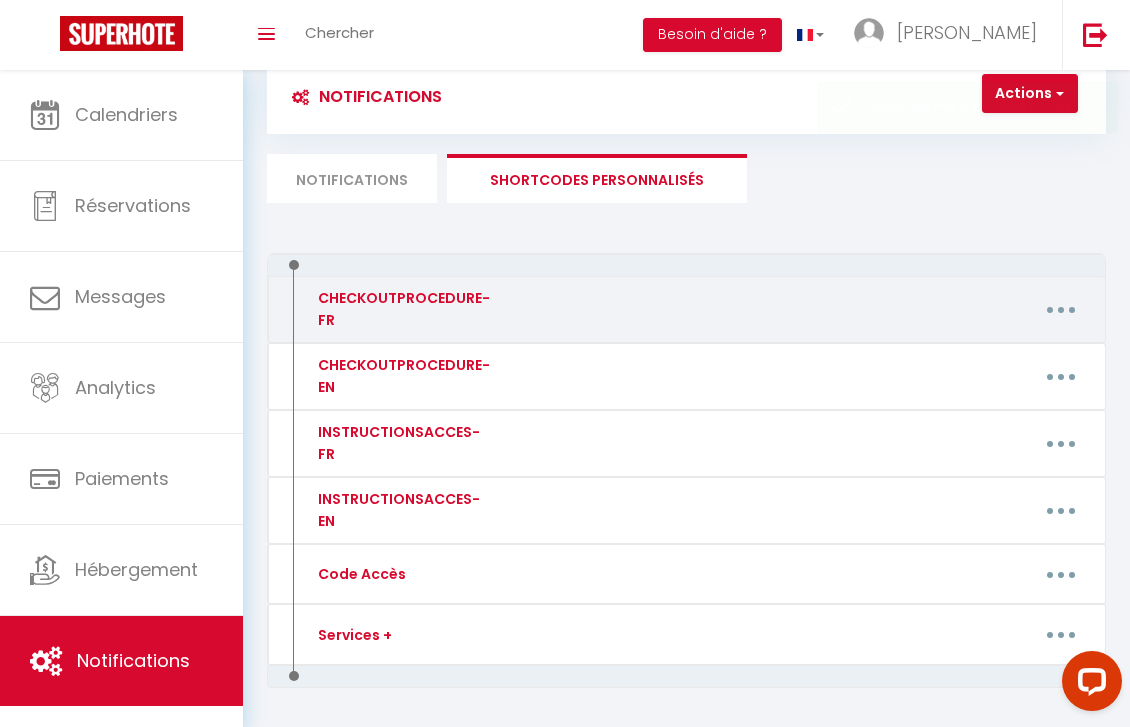 click at bounding box center (1061, 310) 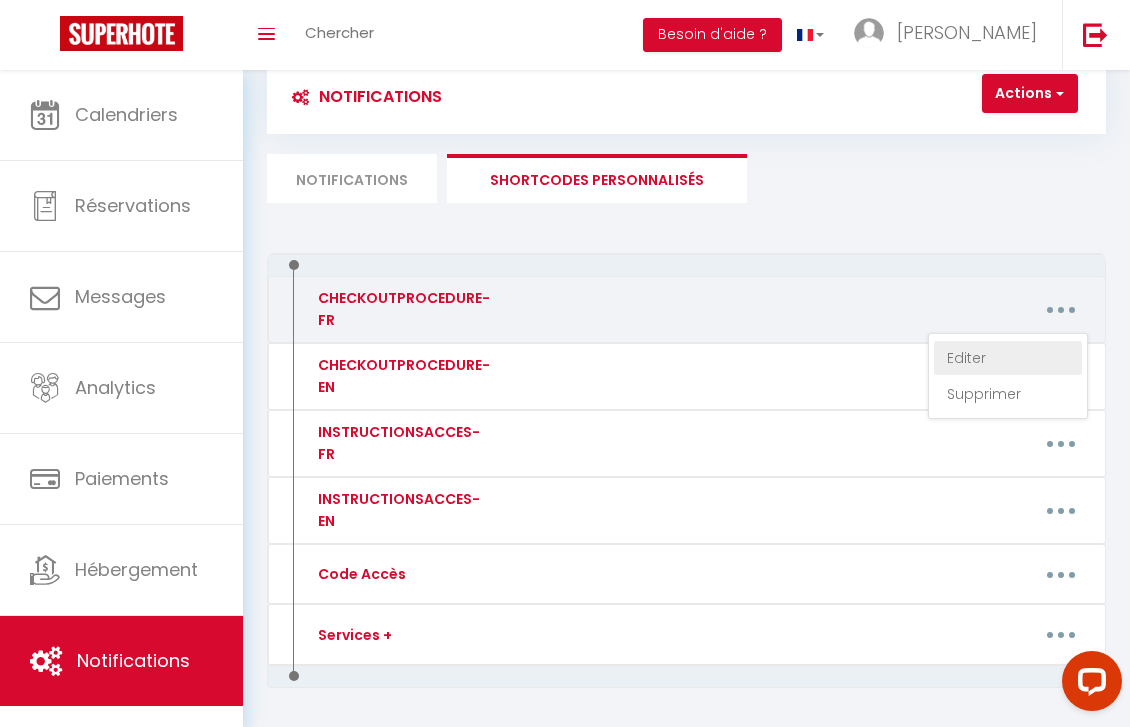 click on "Editer" at bounding box center (1008, 358) 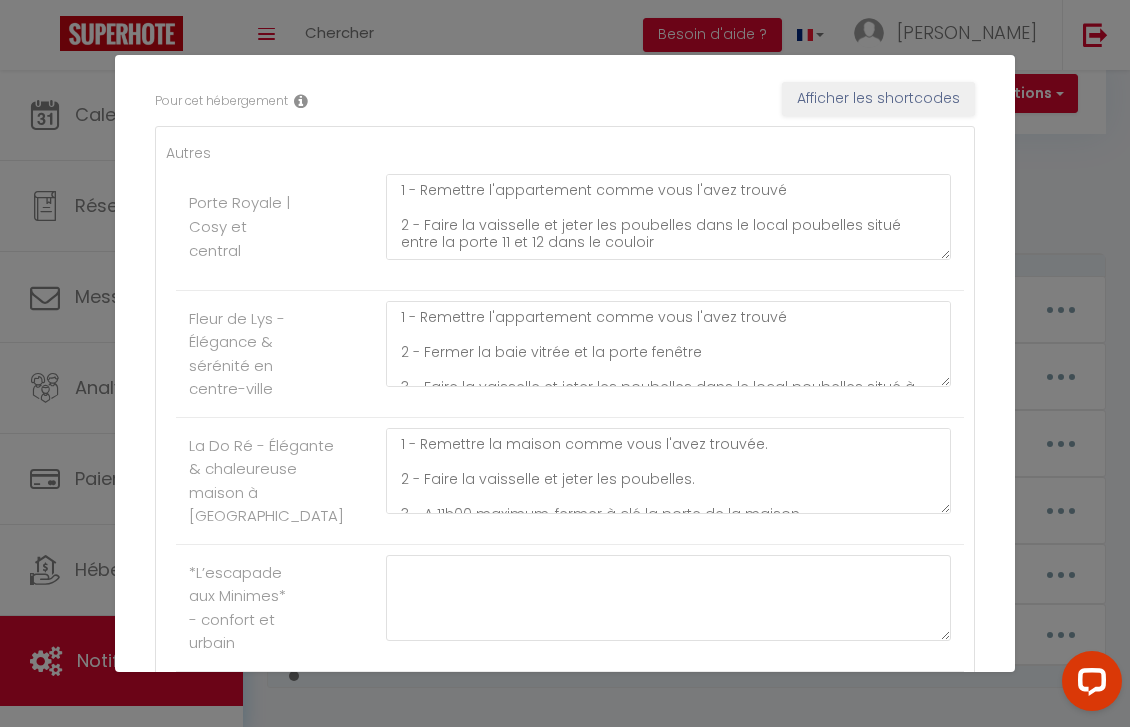 scroll, scrollTop: 314, scrollLeft: 0, axis: vertical 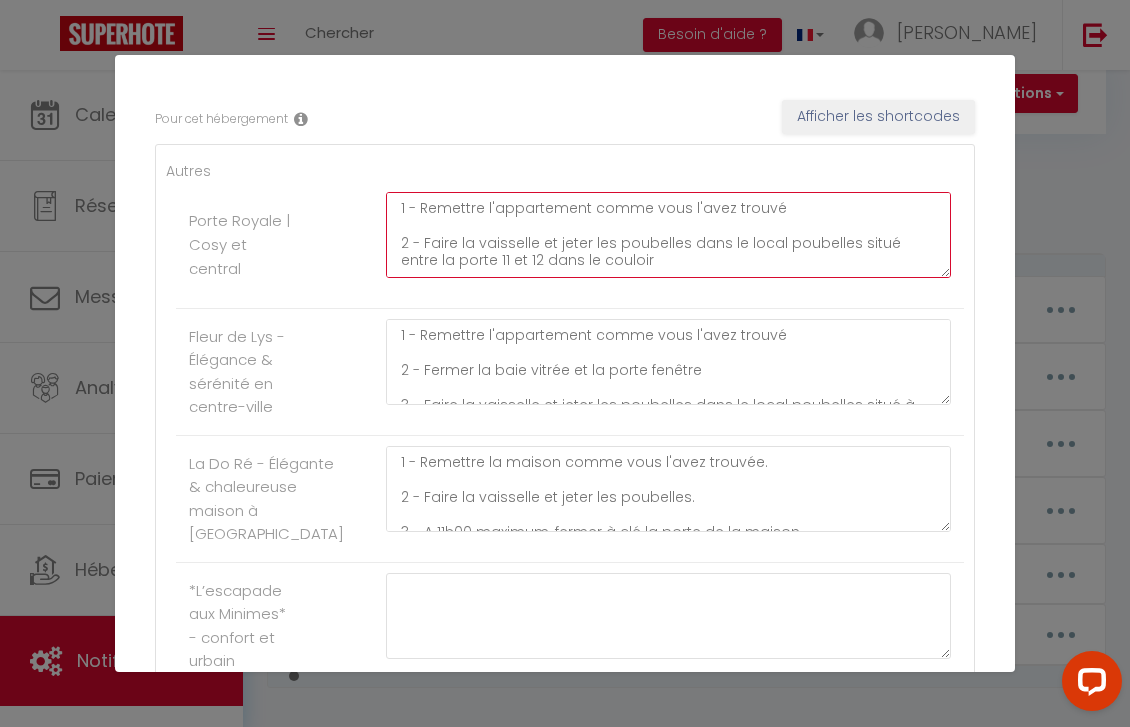 click on "1 - Remettre l'appartement comme vous l'avez trouvé
2 - Faire la vaisselle et jeter les poubelles dans le local poubelles situé entre la porte 11 et 12 dans le couloir
4 - A [RENTAL:DEPARTURE_TIME] maximum, fermer à clé la porte de l'appartement
5 - si vous êtes garé sur le parking privé, sortez votre véhicule du parking devant le portail à l'aide du badge.
6 - Remettre les clés dans la boite à clef, à l'abri des regards indiscrets." at bounding box center [668, 235] 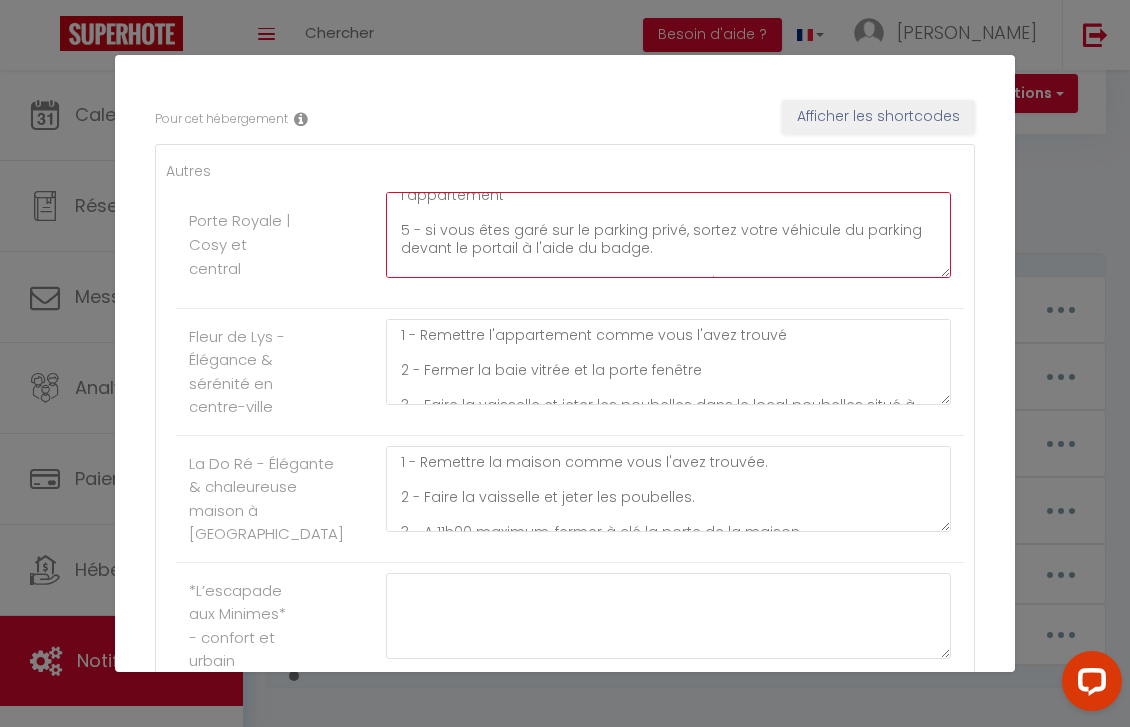 scroll, scrollTop: 134, scrollLeft: 0, axis: vertical 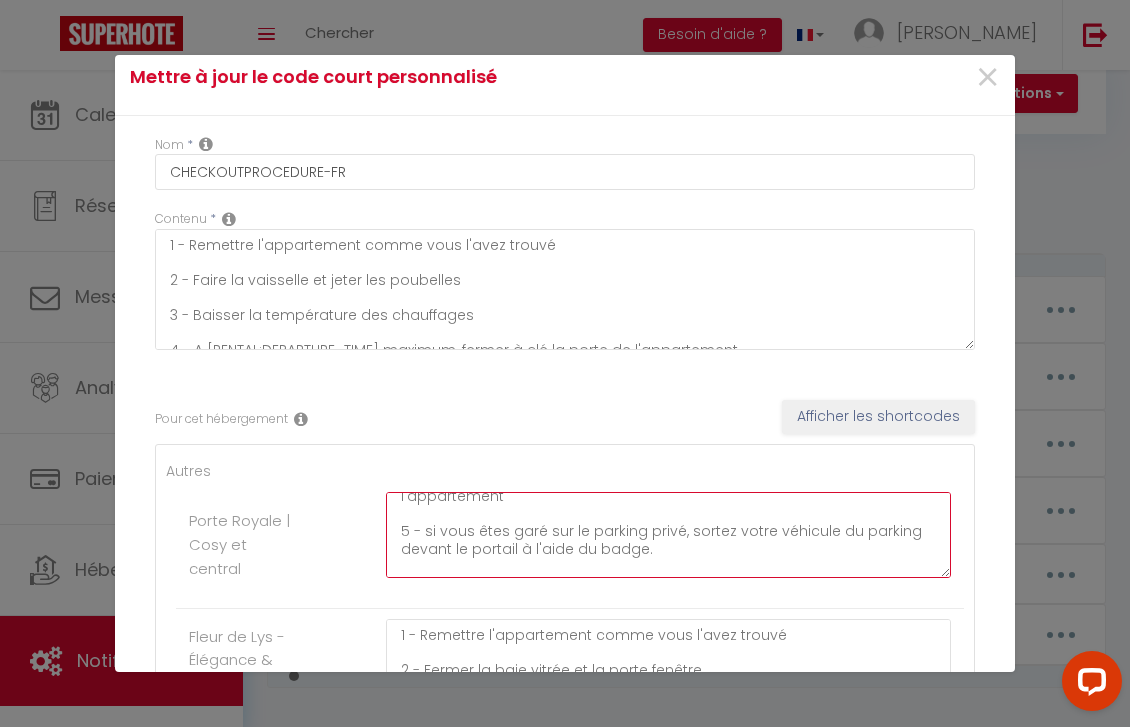 type on "1 - Remettre l'appartement comme vous l'avez trouvé, le lit peut rester déplié.
2 - Faire la vaisselle et jeter les poubelles dans le local poubelles situé entre la porte 11 et 12 dans le couloir
4 - A [RENTAL:DEPARTURE_TIME] maximum, fermer à clé la porte de l'appartement
5 - si vous êtes garé sur le parking privé, sortez votre véhicule du parking devant le portail à l'aide du badge.
6 - Remettre les clés dans la boite à clef, à l'abri des regards indiscrets." 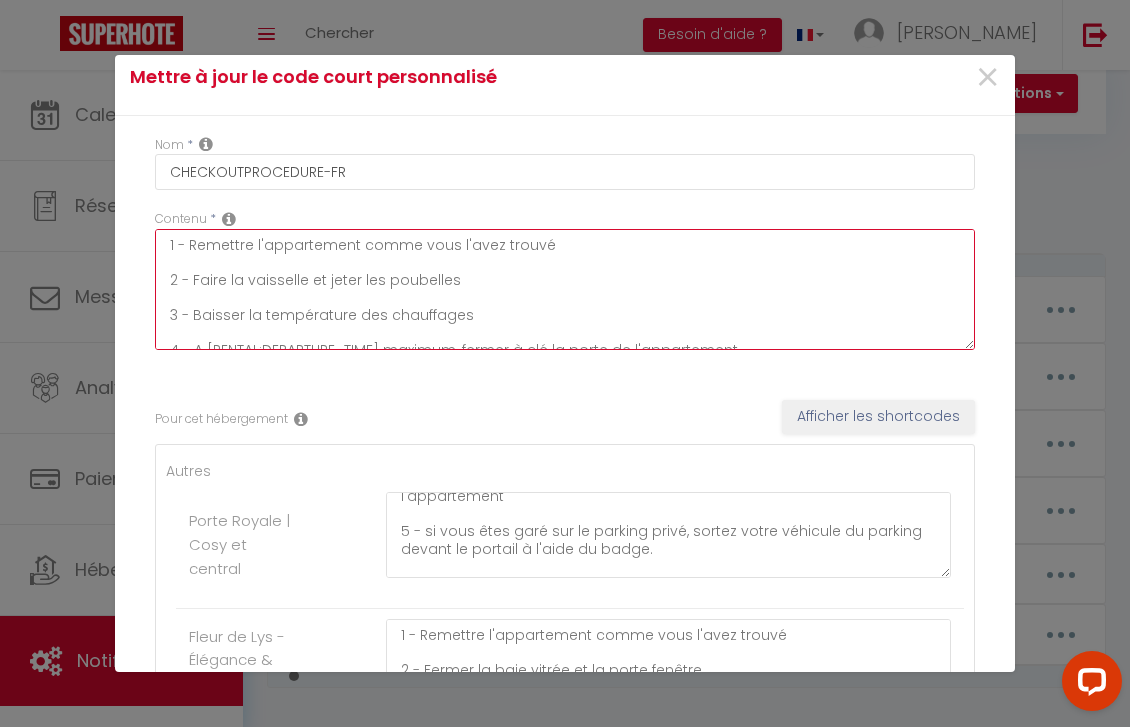 drag, startPoint x: 166, startPoint y: 248, endPoint x: 585, endPoint y: 269, distance: 419.5259 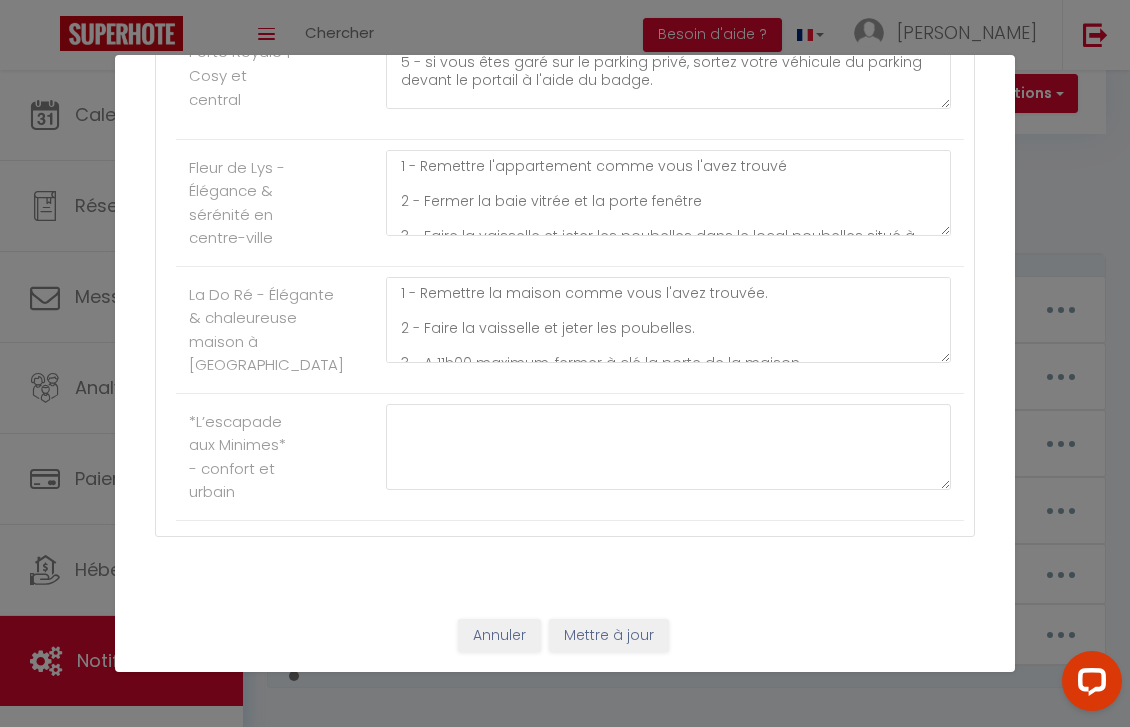 scroll, scrollTop: 491, scrollLeft: 0, axis: vertical 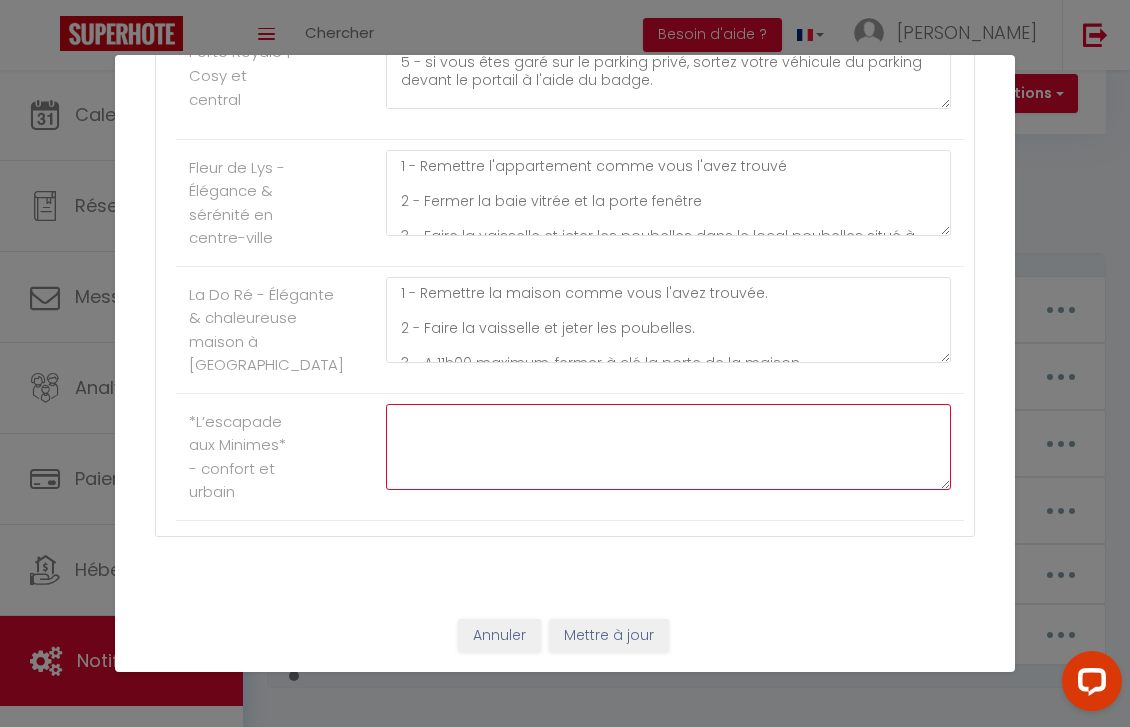 click at bounding box center (668, 447) 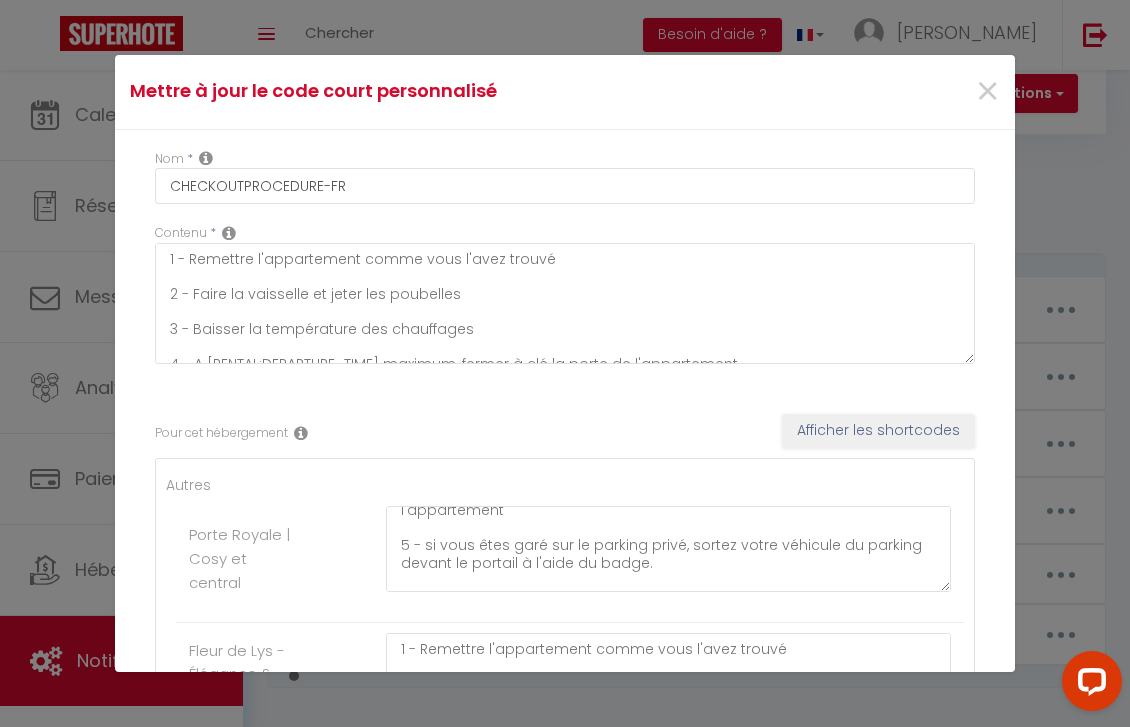 scroll, scrollTop: 0, scrollLeft: 0, axis: both 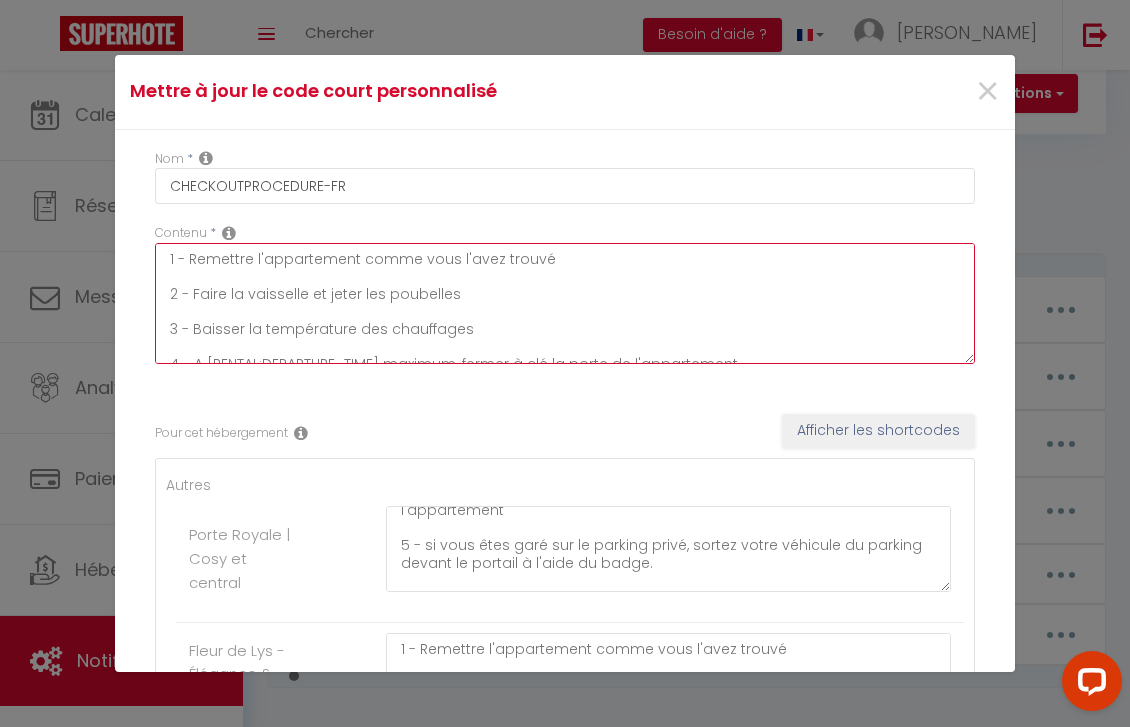 click on "1 - Remettre l'appartement comme vous l'avez trouvé
2 - Faire la vaisselle et jeter les poubelles
3 - Baisser la température des chauffages
4 - A [RENTAL:DEPARTURE_TIME] maximum, fermer à clé la porte de l'appartement
5 - Remettre les clés dans la boite à clef, à l'abri des regards indiscrets." at bounding box center [565, 303] 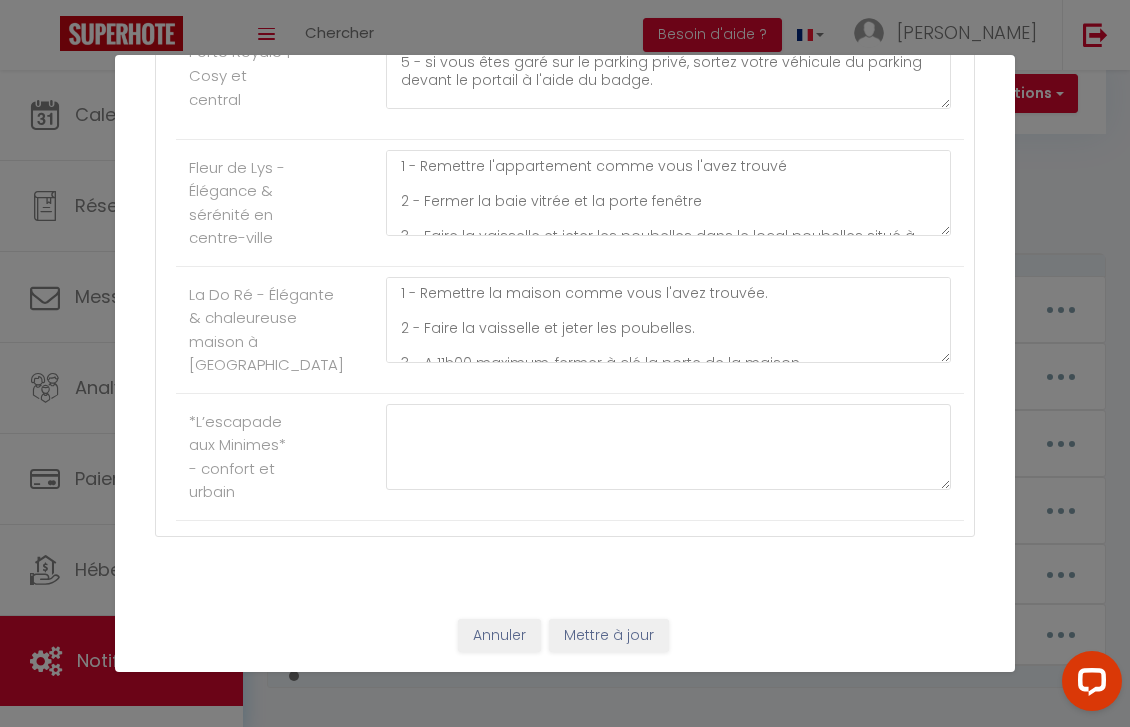 scroll, scrollTop: 491, scrollLeft: 0, axis: vertical 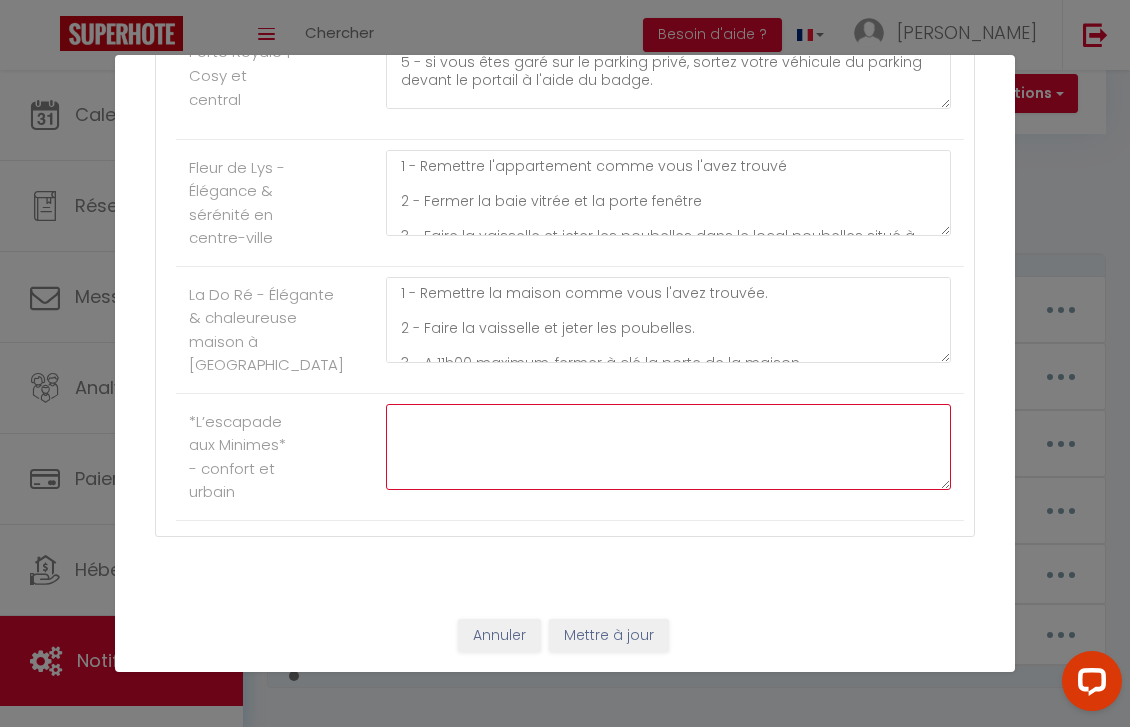click at bounding box center (668, 447) 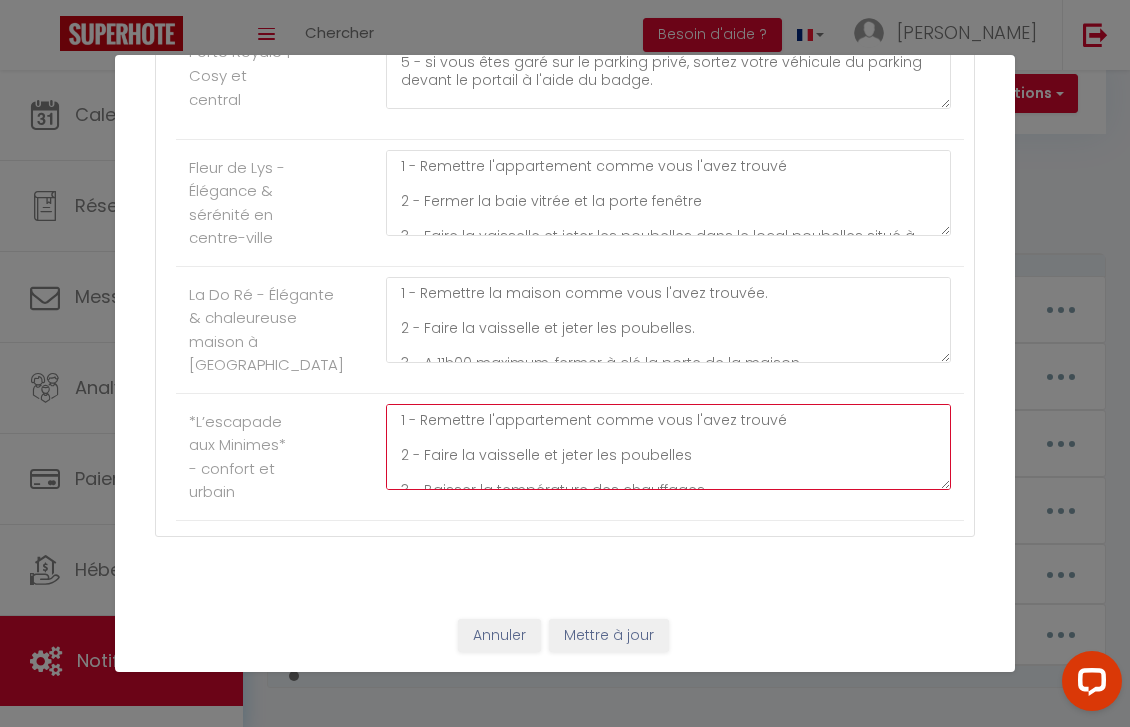 scroll, scrollTop: 0, scrollLeft: 0, axis: both 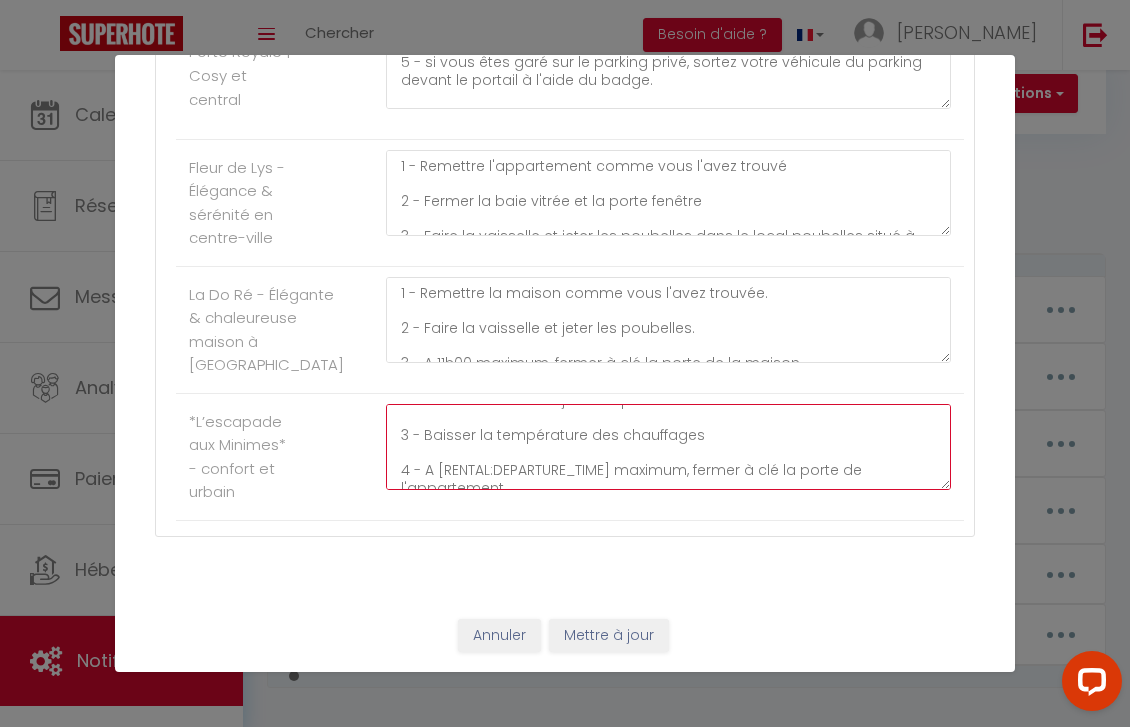 drag, startPoint x: 699, startPoint y: 435, endPoint x: 502, endPoint y: 446, distance: 197.30687 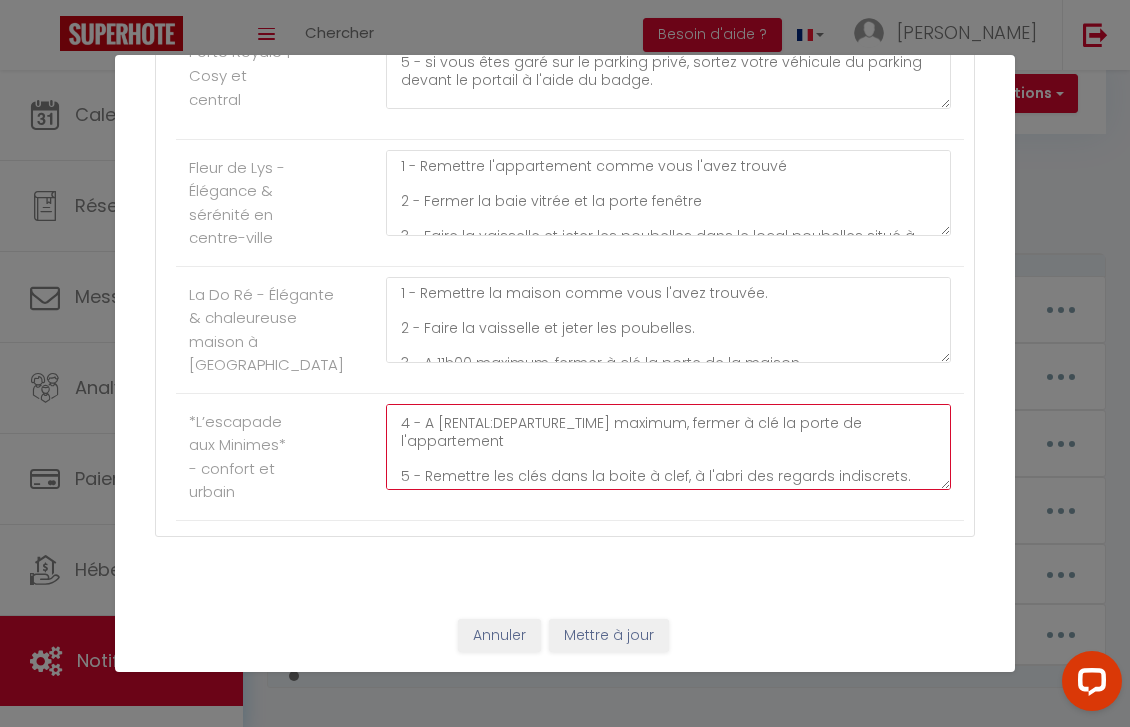scroll, scrollTop: 83, scrollLeft: 0, axis: vertical 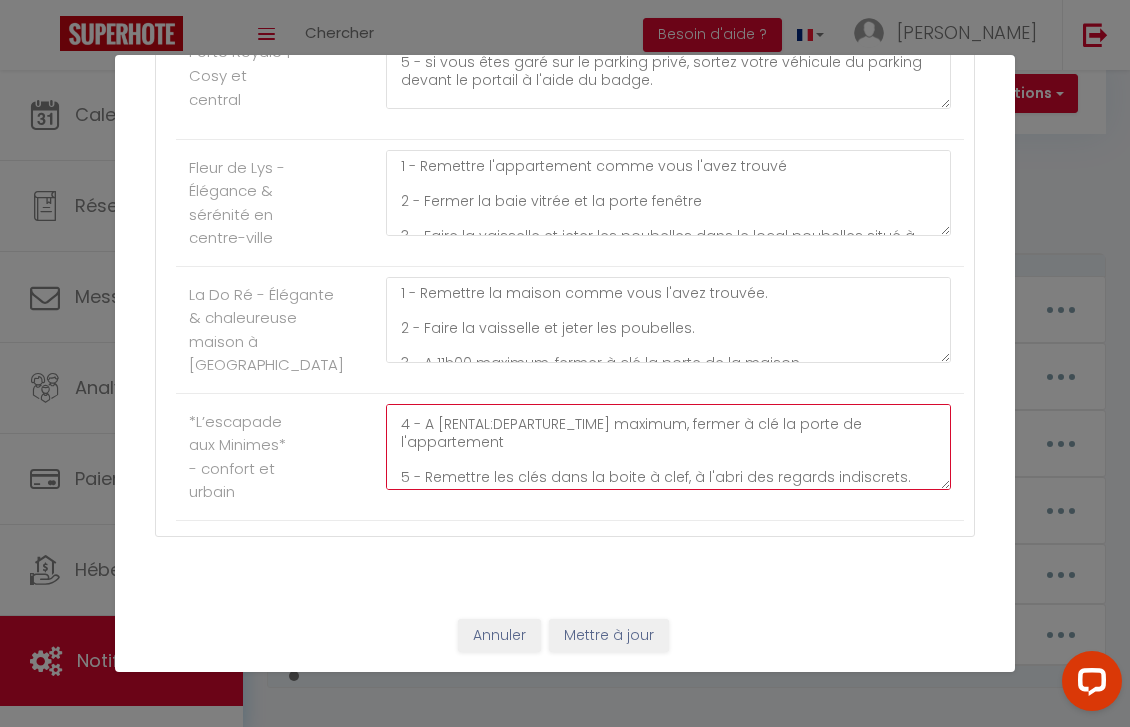 click on "1 - Remettre l'appartement comme vous l'avez trouvé, ranger la table et chaises d'extérieur à l'intérieur sur le côté de l'armoire
2 - Faire la vaisselle et jeter les poubelles
4 - A [RENTAL:DEPARTURE_TIME] maximum, fermer à clé la porte de l'appartement
5 - Remettre les clés dans la boite à clef, à l'abri des regards indiscrets." at bounding box center [668, 447] 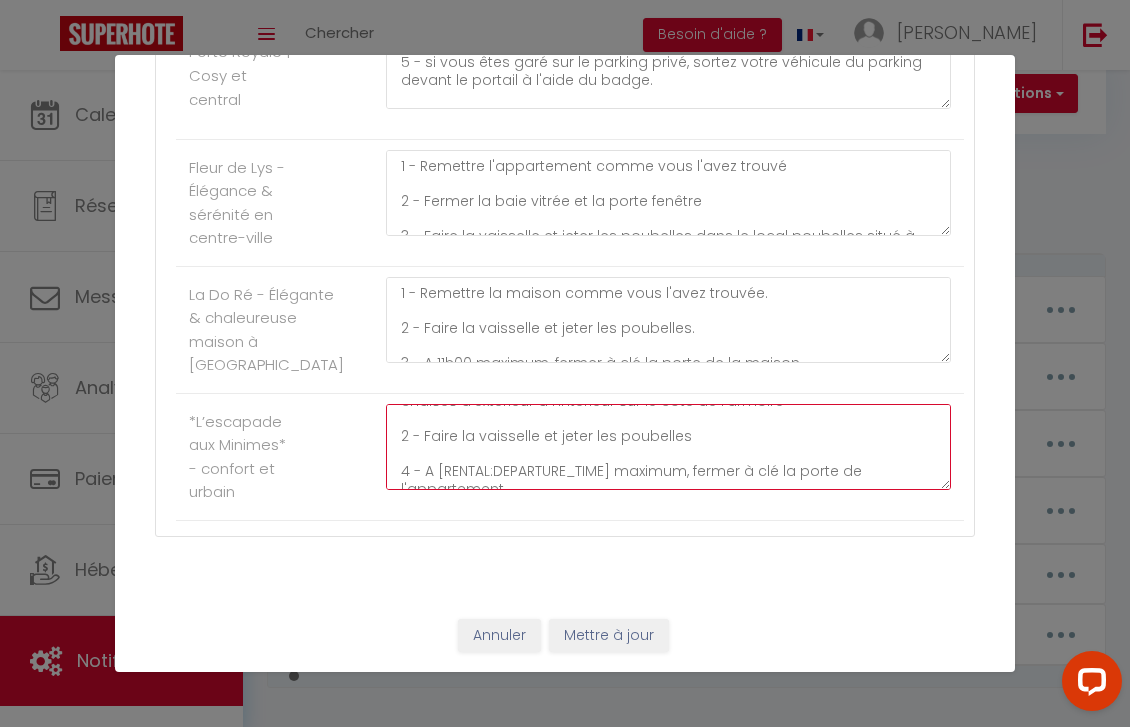 scroll, scrollTop: 52, scrollLeft: 0, axis: vertical 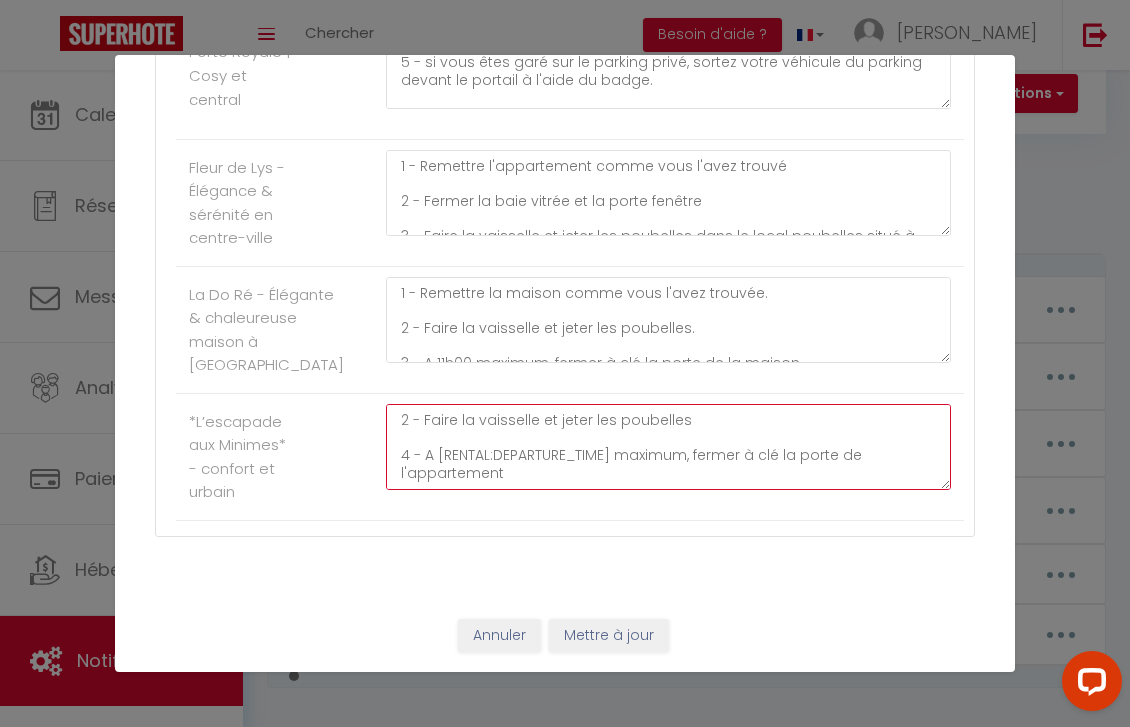 drag, startPoint x: 687, startPoint y: 421, endPoint x: 552, endPoint y: 433, distance: 135.53229 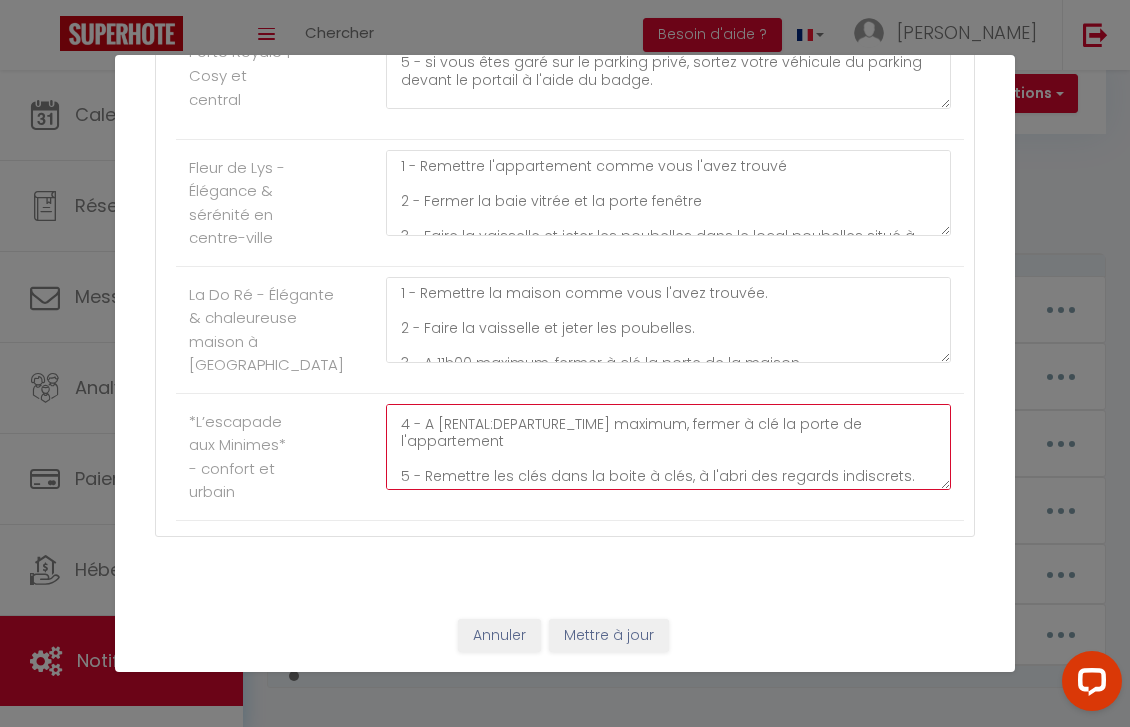 scroll, scrollTop: 100, scrollLeft: 0, axis: vertical 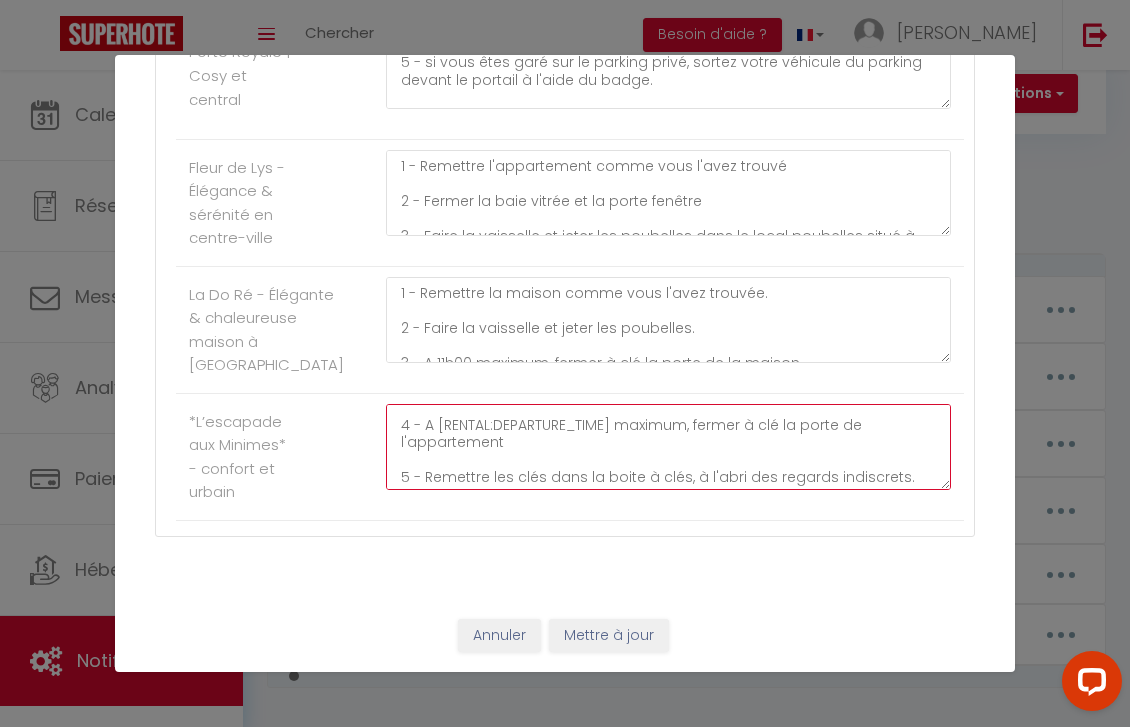 click on "1 - Remettre l'appartement comme vous l'avez trouvé, ranger la table et chaises d'extérieur à l'intérieur sur le côté de l'armoire
2 - Faire la vaisselle et jeter vos poubelles dans les containers prévus à cet effet à l'extérieur de la résidence, devant la place de parking.
4 - A [RENTAL:DEPARTURE_TIME] maximum, fermer à clé la porte de l'appartement
5 - Remettre les clés dans la boite à clés, à l'abri des regards indiscrets." at bounding box center [668, 447] 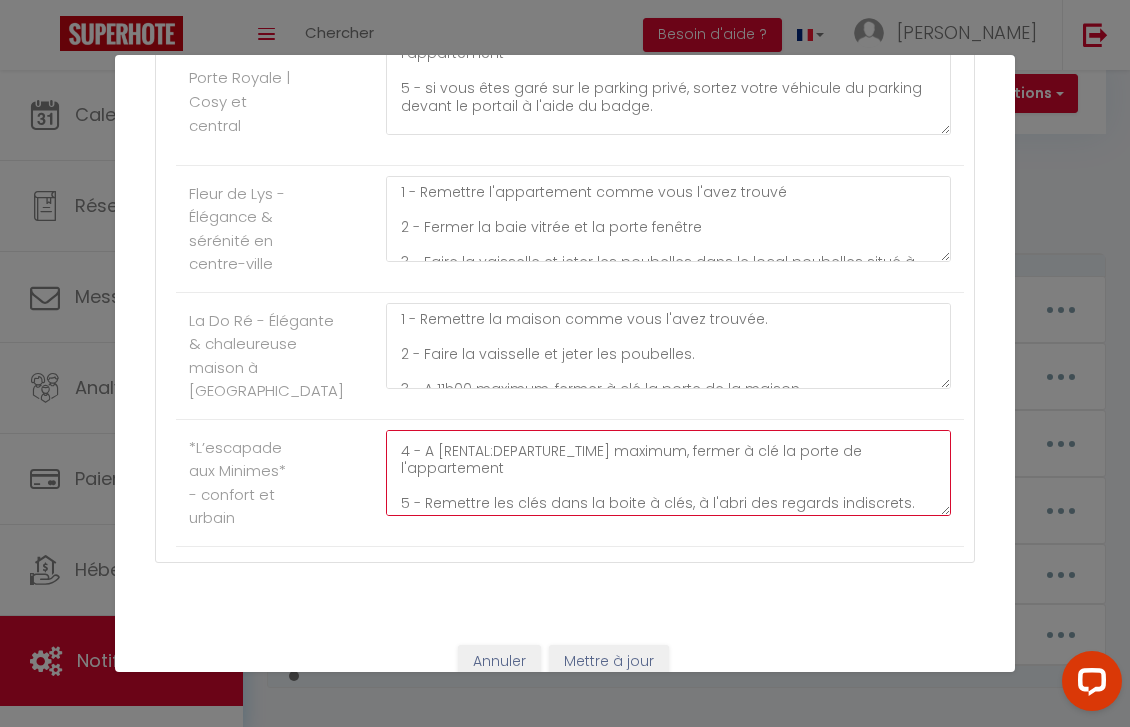 scroll, scrollTop: 456, scrollLeft: 0, axis: vertical 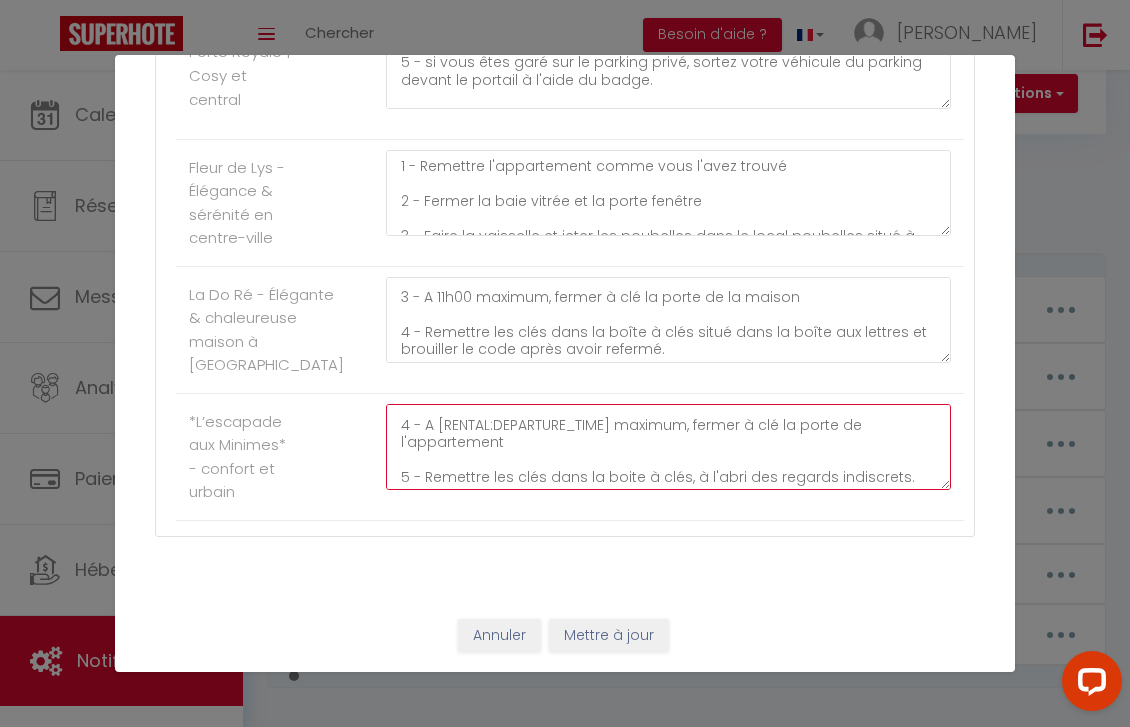 type on "1 - Remettre l'appartement comme vous l'avez trouvé, ranger la table et chaises d'extérieur à l'intérieur sur le côté de l'armoire
2 - Faire la vaisselle et jeter vos poubelles dans les containers prévus à cet effet à l'extérieur de la résidence, devant la place de parking.
4 - A [RENTAL:DEPARTURE_TIME] maximum, fermer à clé la porte de l'appartement
5 - Remettre les clés dans la boite à clés, à l'abri des regards indiscrets." 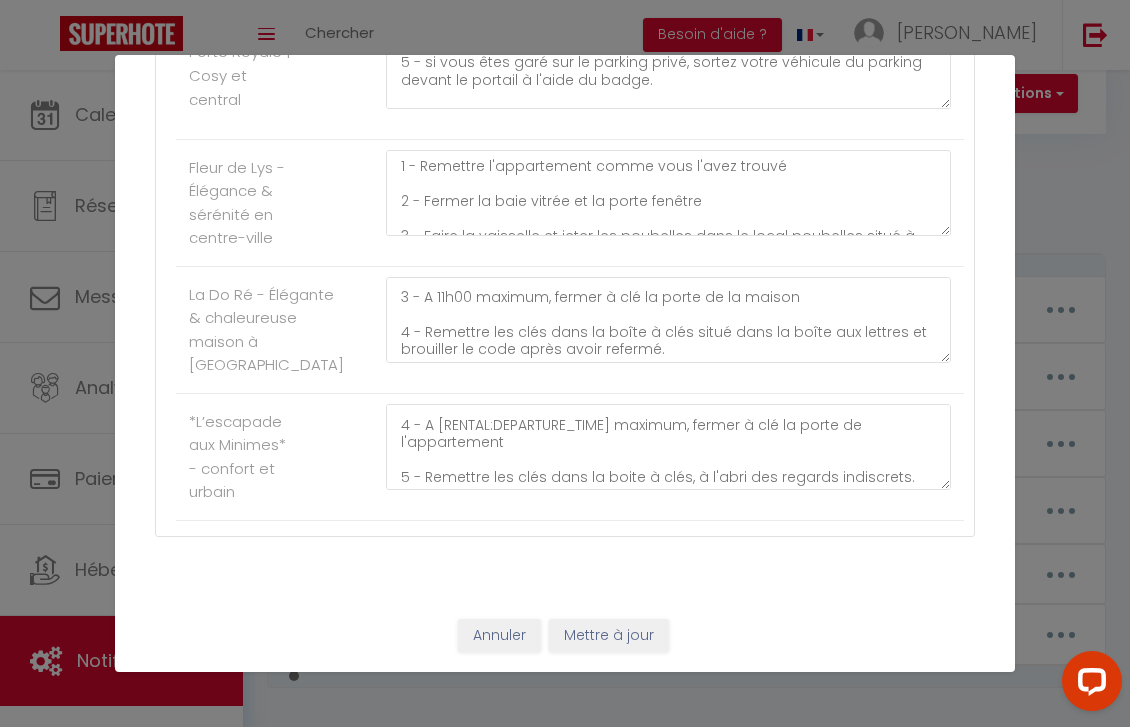 click on "Mettre à jour" at bounding box center [609, 636] 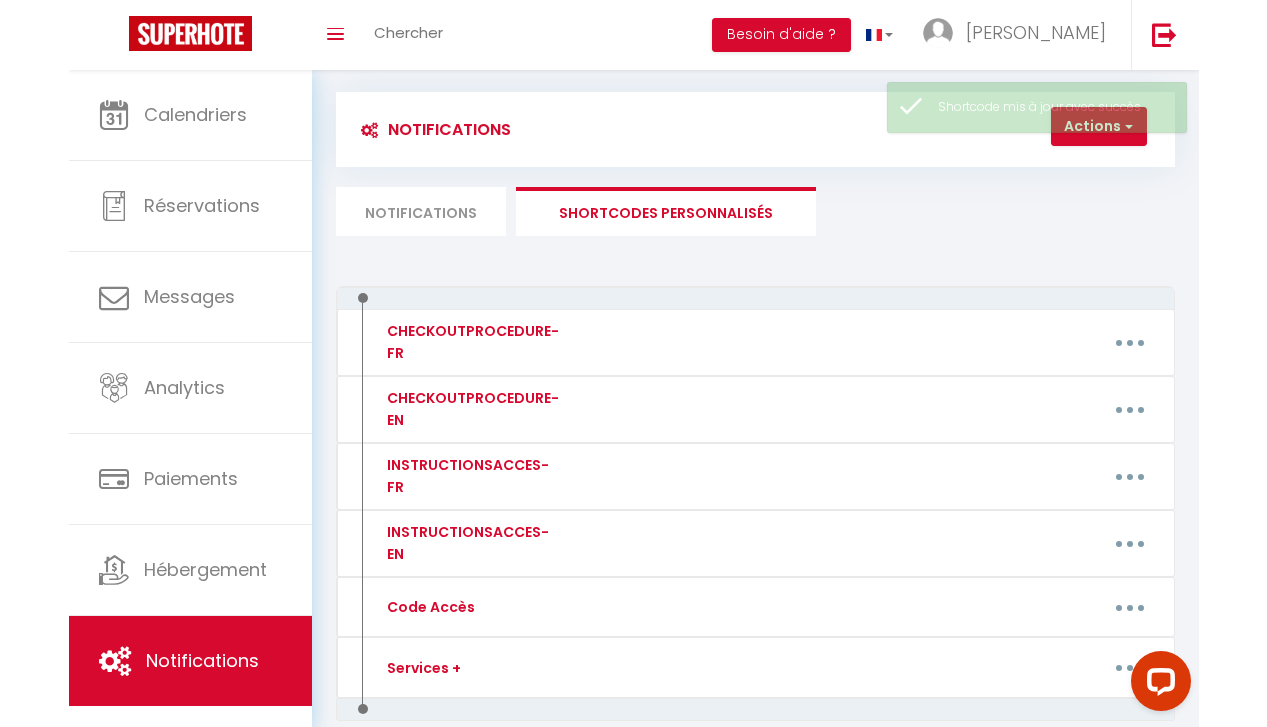 scroll, scrollTop: 0, scrollLeft: 0, axis: both 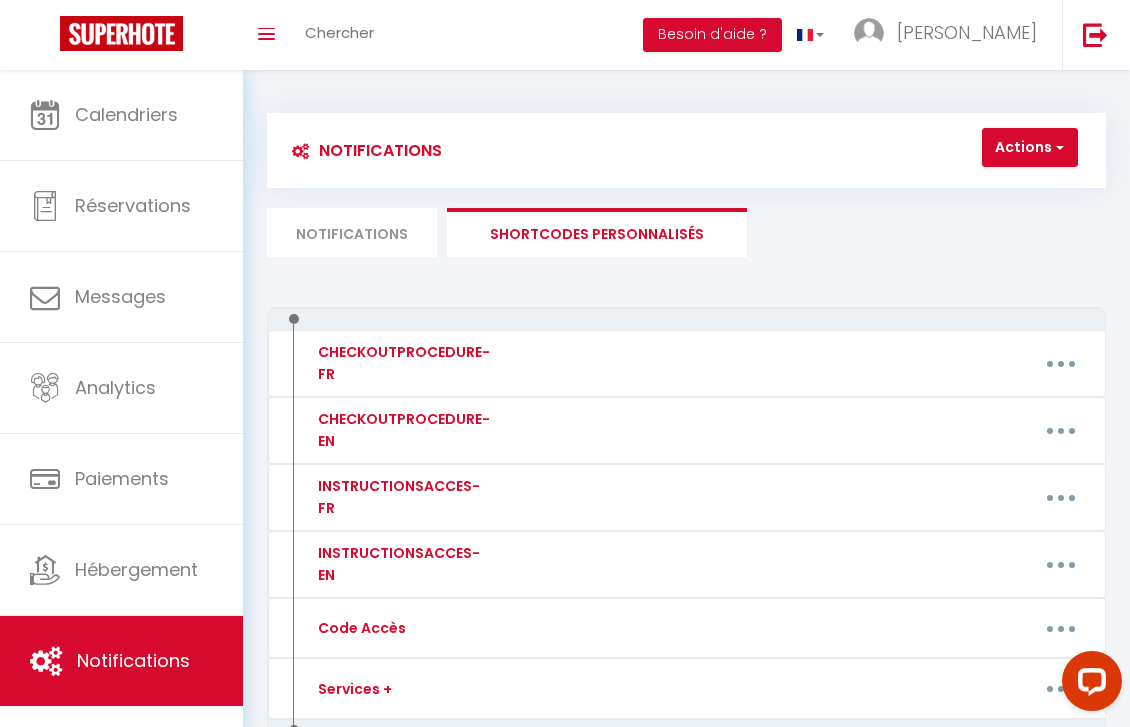 click on "Notifications" at bounding box center [352, 232] 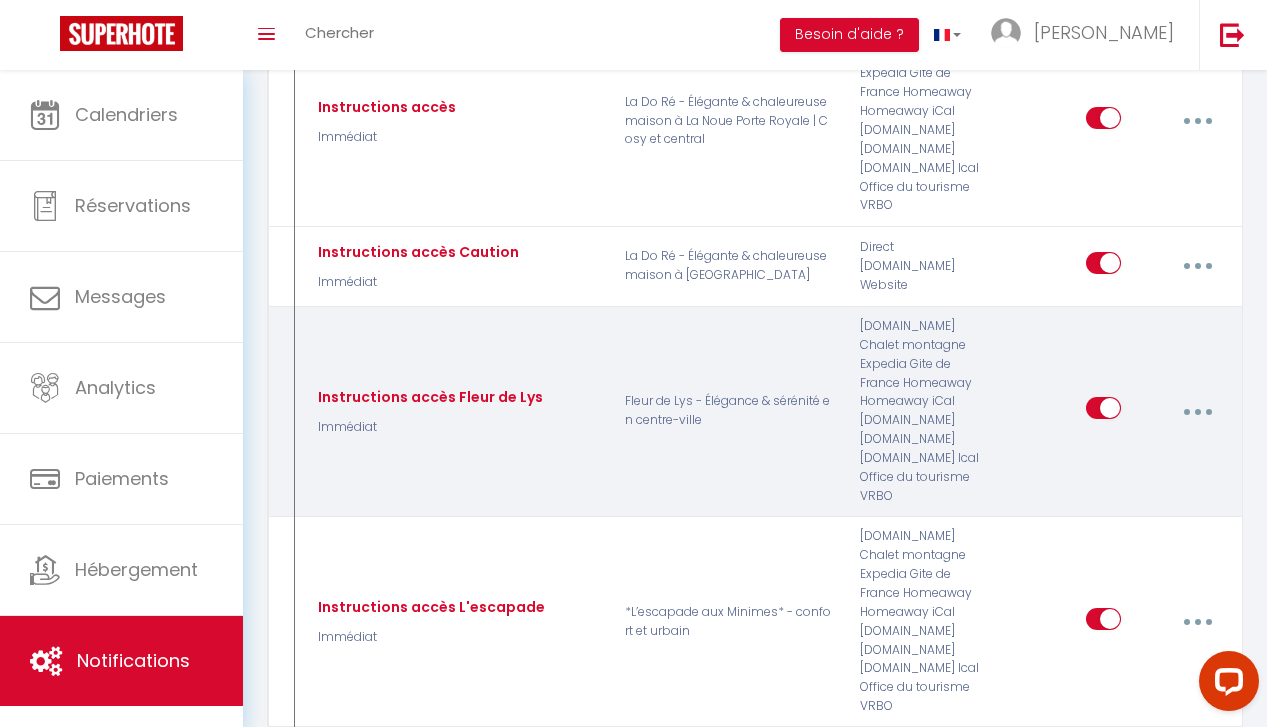 scroll, scrollTop: 2821, scrollLeft: 0, axis: vertical 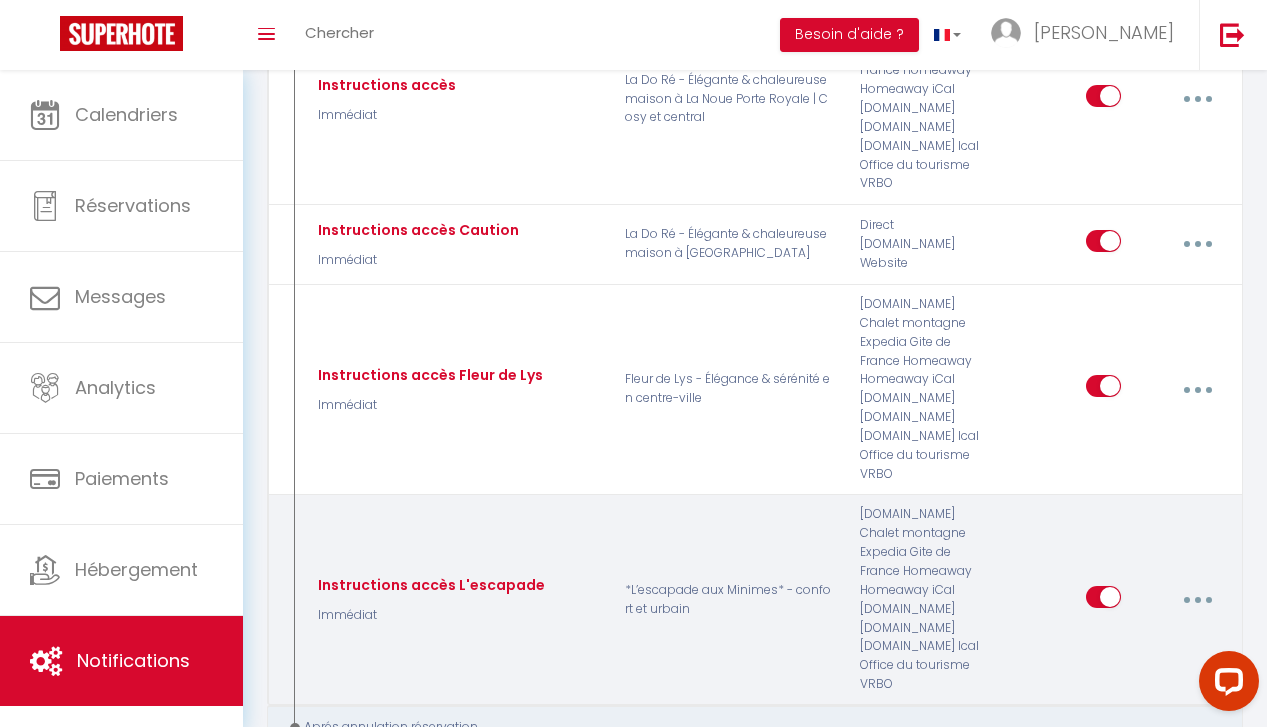 click at bounding box center [1197, 600] 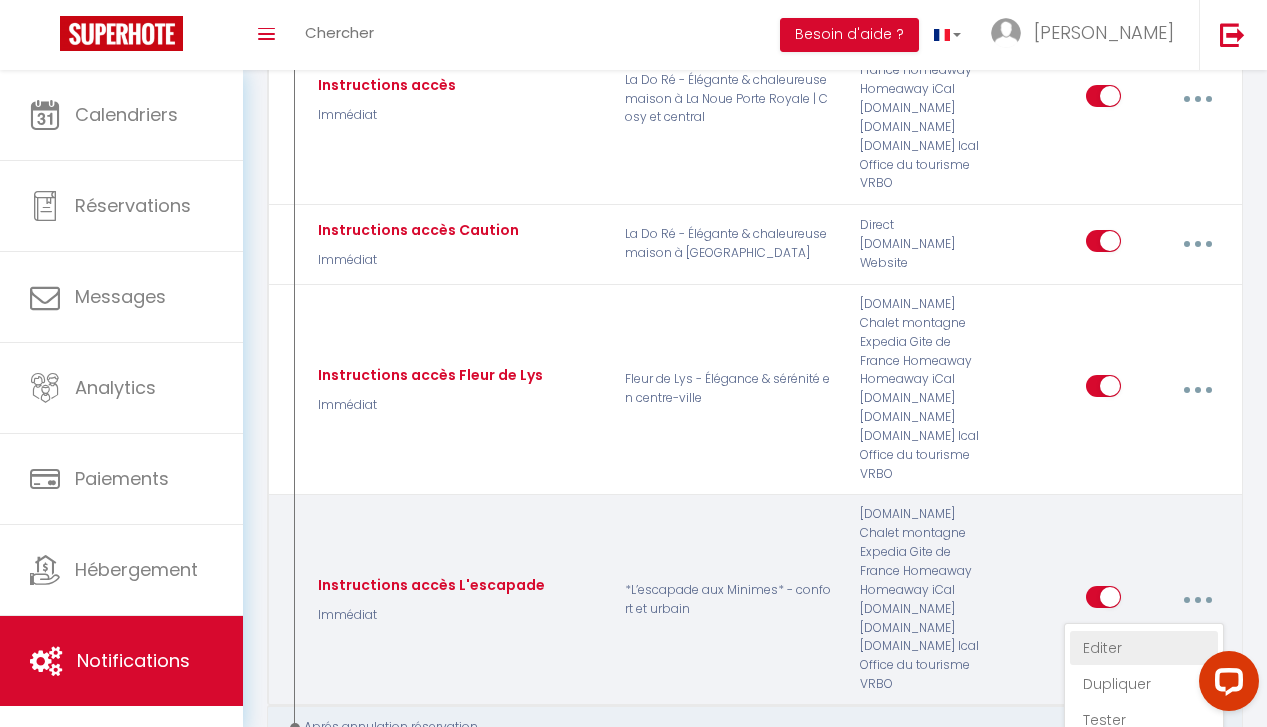 click on "Editer" at bounding box center (1144, 648) 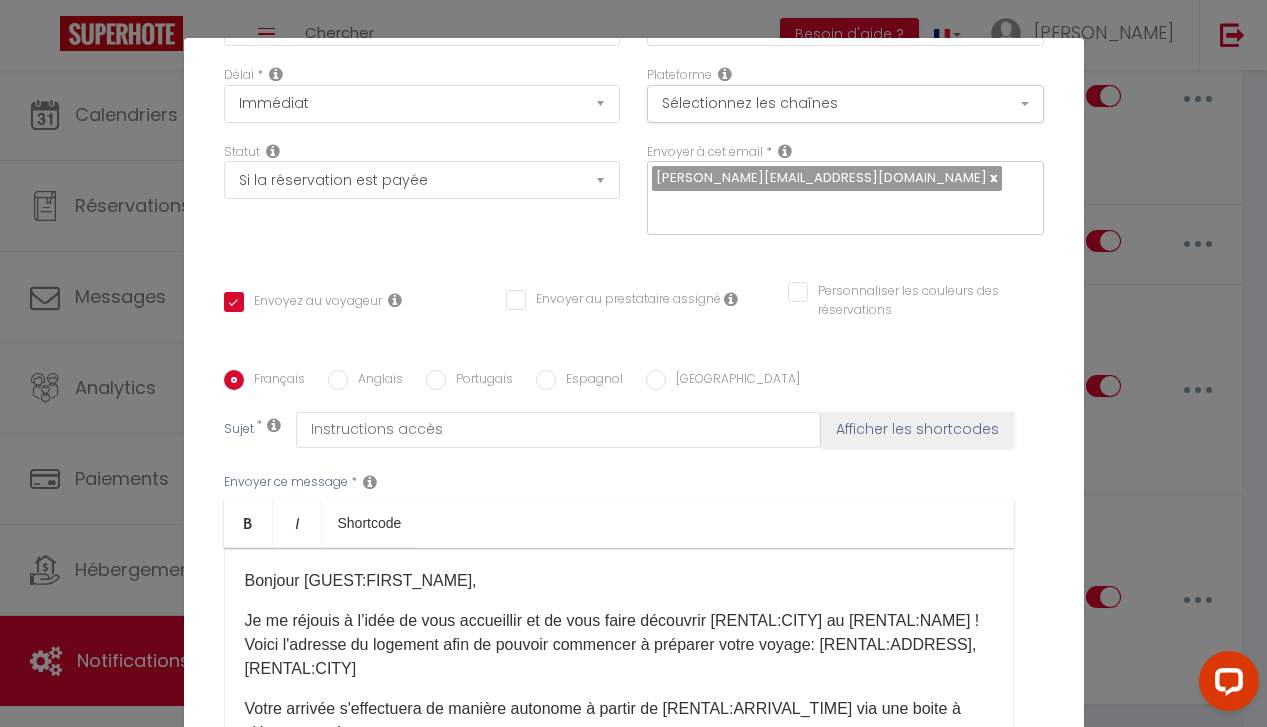 scroll, scrollTop: 259, scrollLeft: 0, axis: vertical 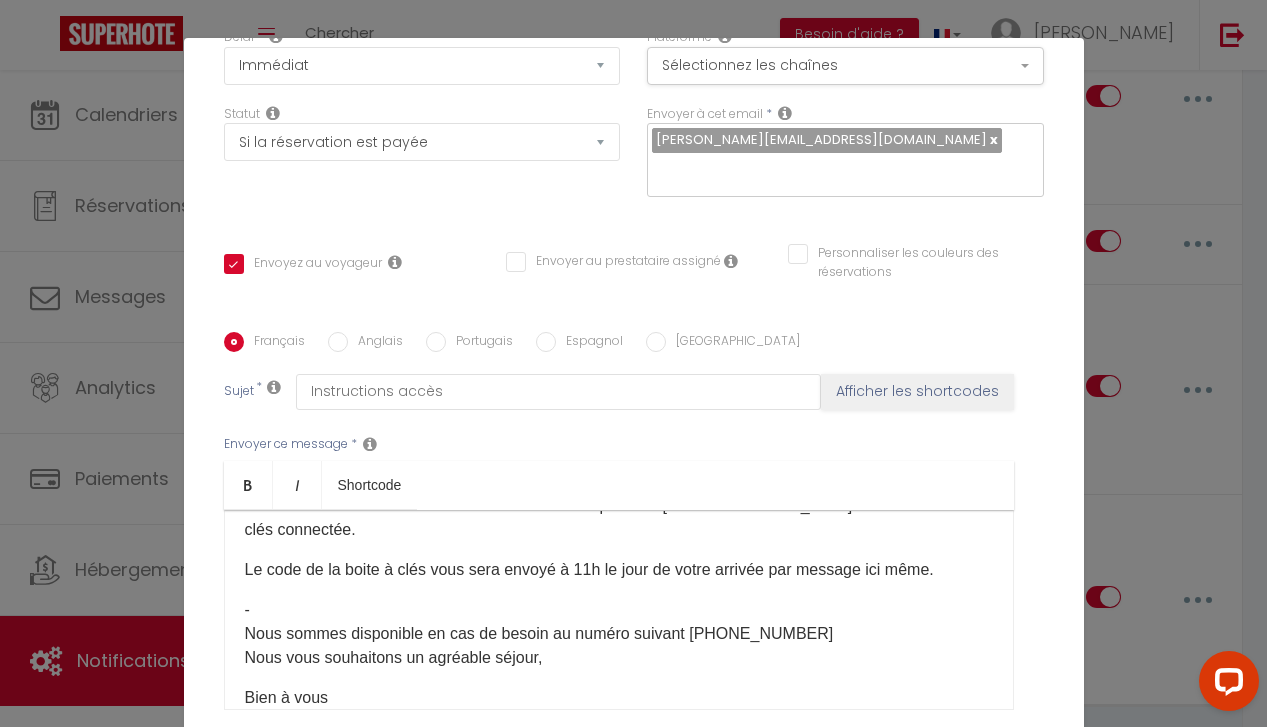 click on "- Nous sommes disponible en cas de besoin au numéro suivant [PHONE_NUMBER] Nous vous souhaitons un agréable séjour," at bounding box center [619, 634] 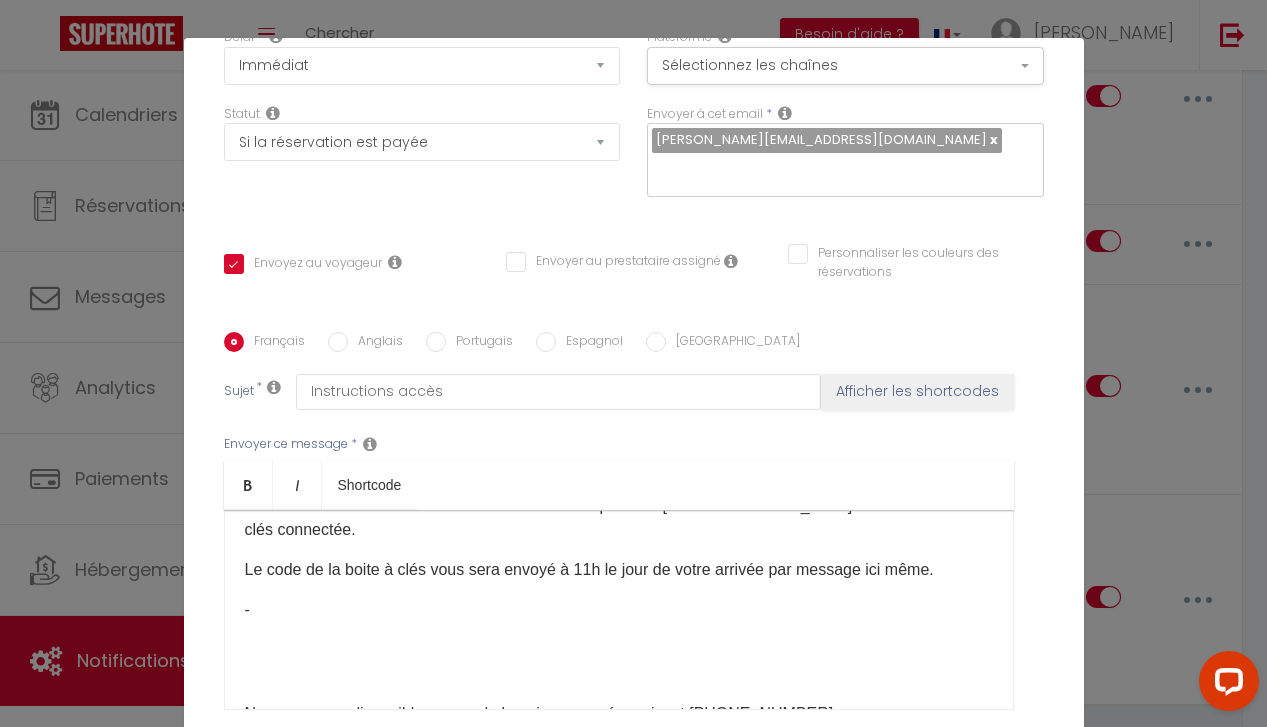 click at bounding box center [619, 650] 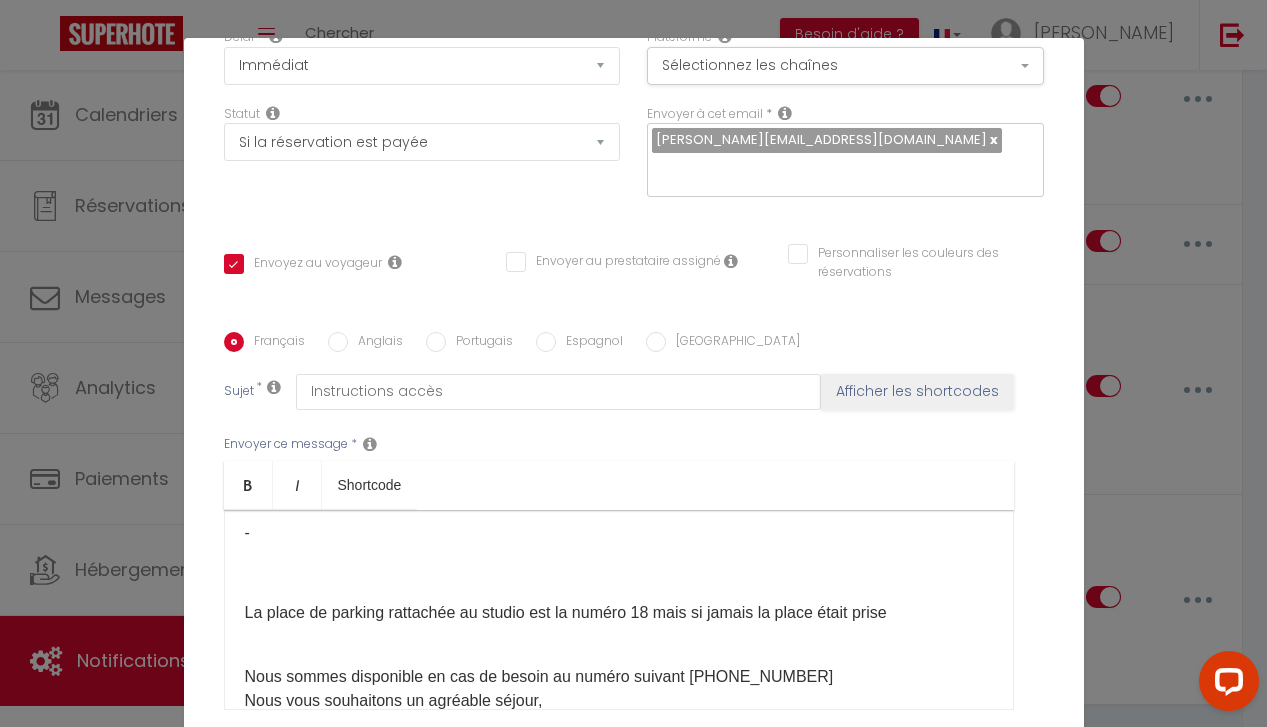scroll, scrollTop: 250, scrollLeft: 0, axis: vertical 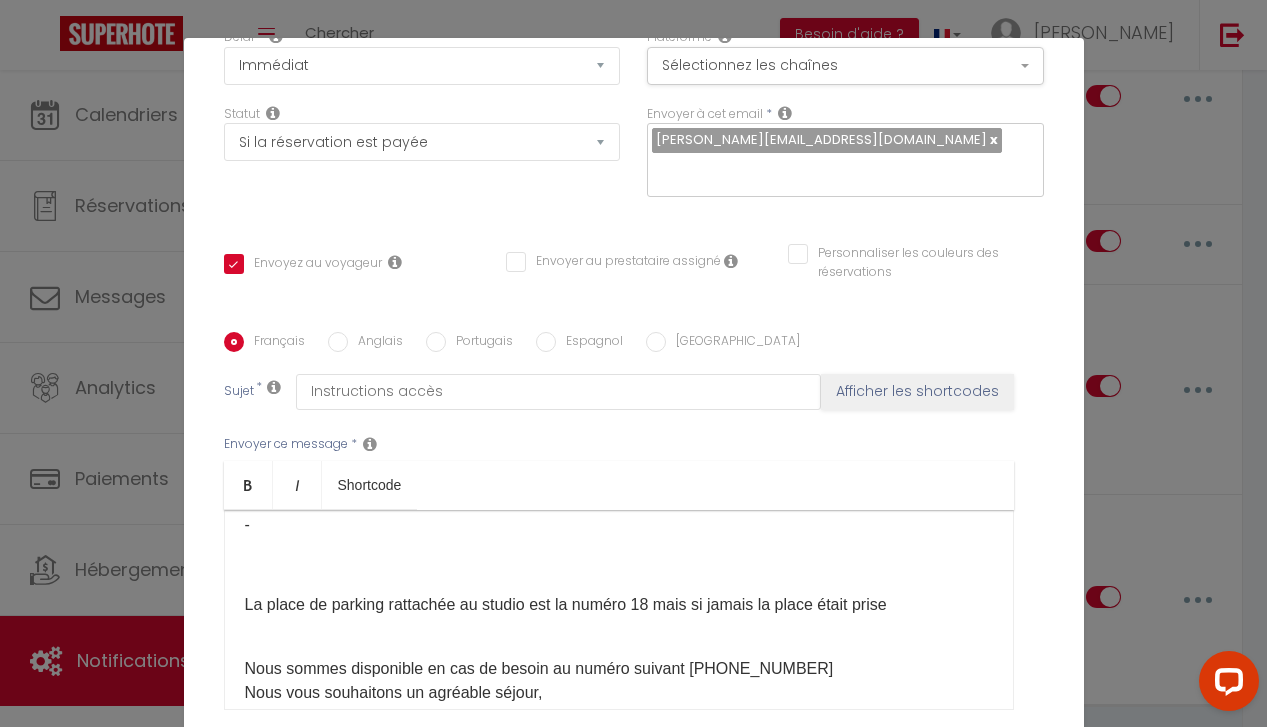 click on "La place de parking rattachée au studio est la numéro 18 mais si jamais la place était prise" at bounding box center [619, 605] 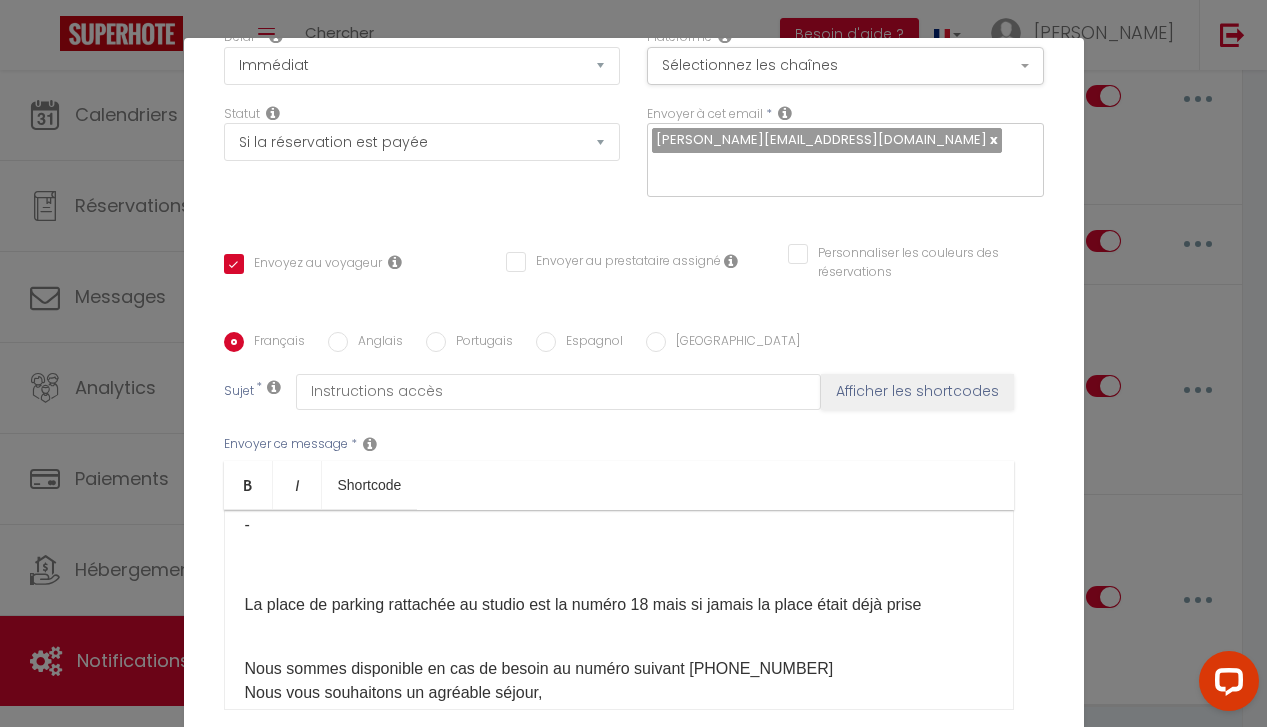 click on "Bonjour [GUEST:FIRST_NAME], Je me réjouis à l’idée de vous accueillir et de vous faire découvrir [RENTAL:CITY] au [RENTAL:NAME] ! Voici l'adresse du logement afin de pouvoir commencer à préparer votre voyage: [RENTAL:ADDRESS]​, [RENTAL:CITY]​ Votre arrivée s'effectuera de manière autonome à partir de [RENTAL:ARRIVAL_TIME]​ via une boite à clés connectée. Le code de la boite à clés vous sera envoyé à 11h le jour de votre arrivée par message ici même. - La place de parking rattachée au studio est la numéro 18 mais si jamais la place était déjà prise  Nous sommes disponible en cas de besoin au numéro suivant [PHONE_NUMBER] Nous vous souhaitons un agréable séjour, Bien à vous L'équipe De Primo Conciergerie [GEOGRAPHIC_DATA] - [GEOGRAPHIC_DATA] ​​" at bounding box center [619, 610] 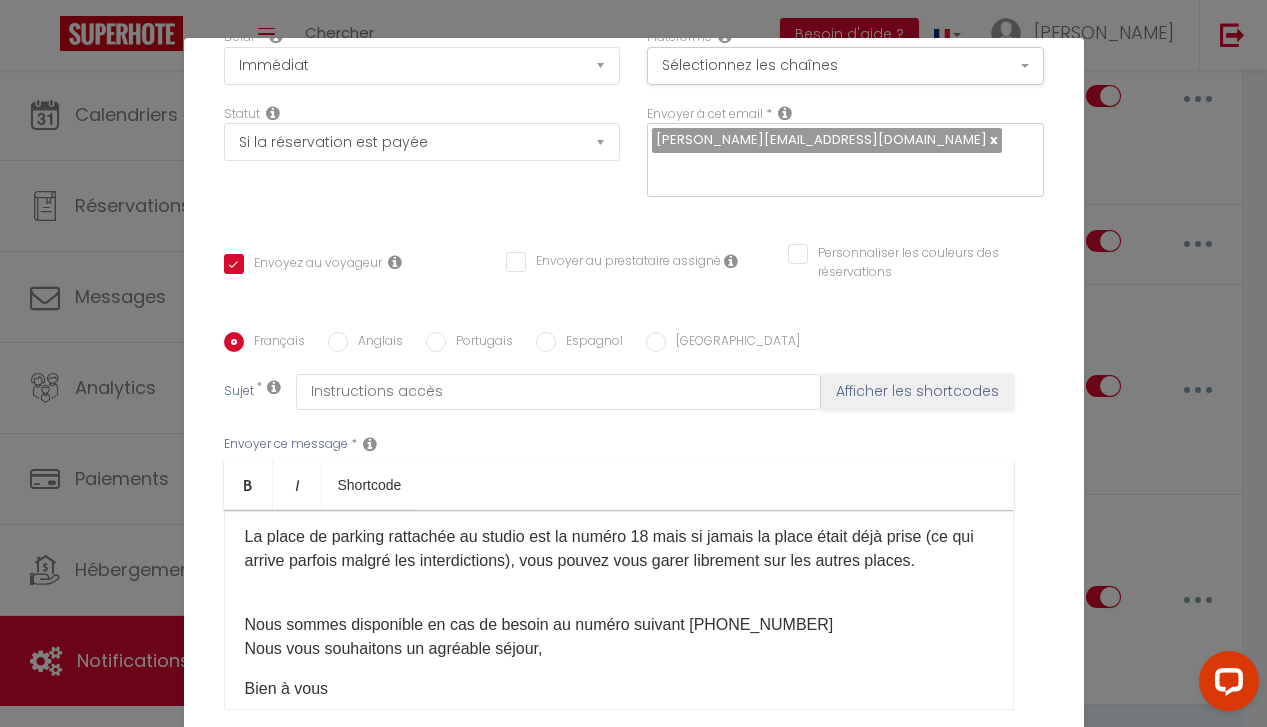 scroll, scrollTop: 308, scrollLeft: 0, axis: vertical 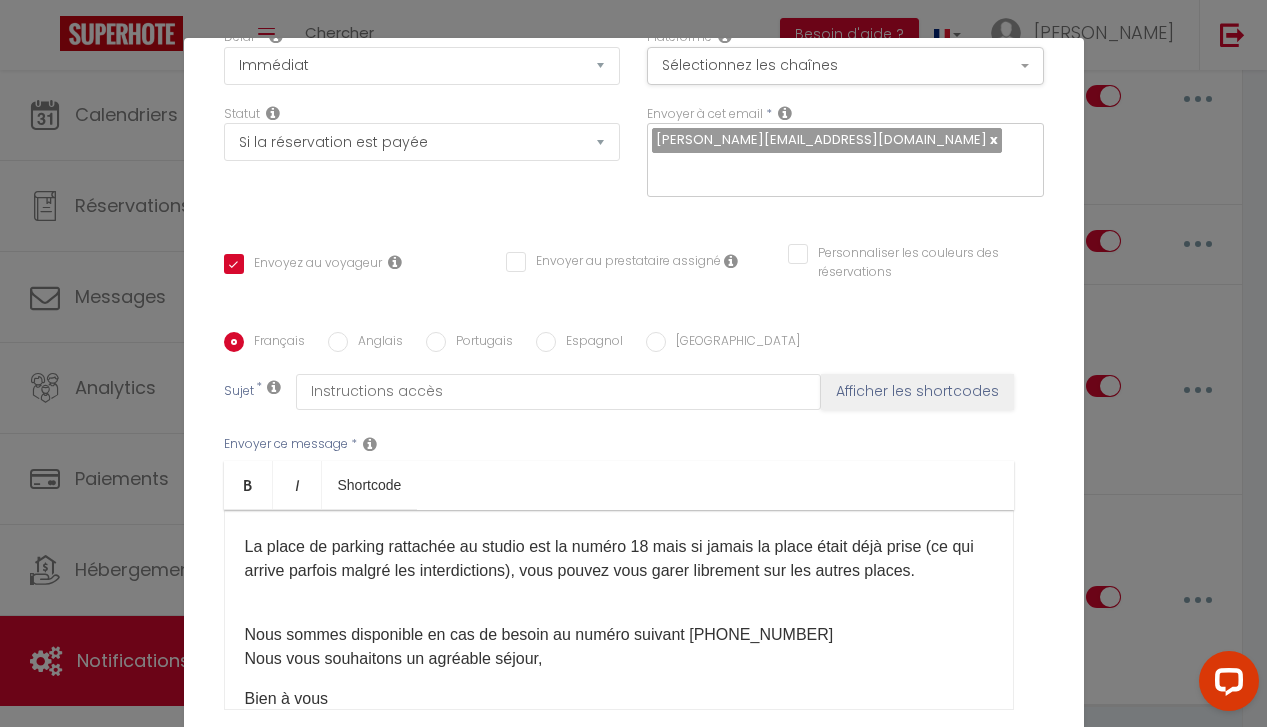 click on "La place de parking rattachée au studio est la numéro 18 mais si jamais la place était déjà prise (ce qui arrive parfois malgré les interdictions), vous pouvez vous garer librement sur les autres places." at bounding box center (619, 559) 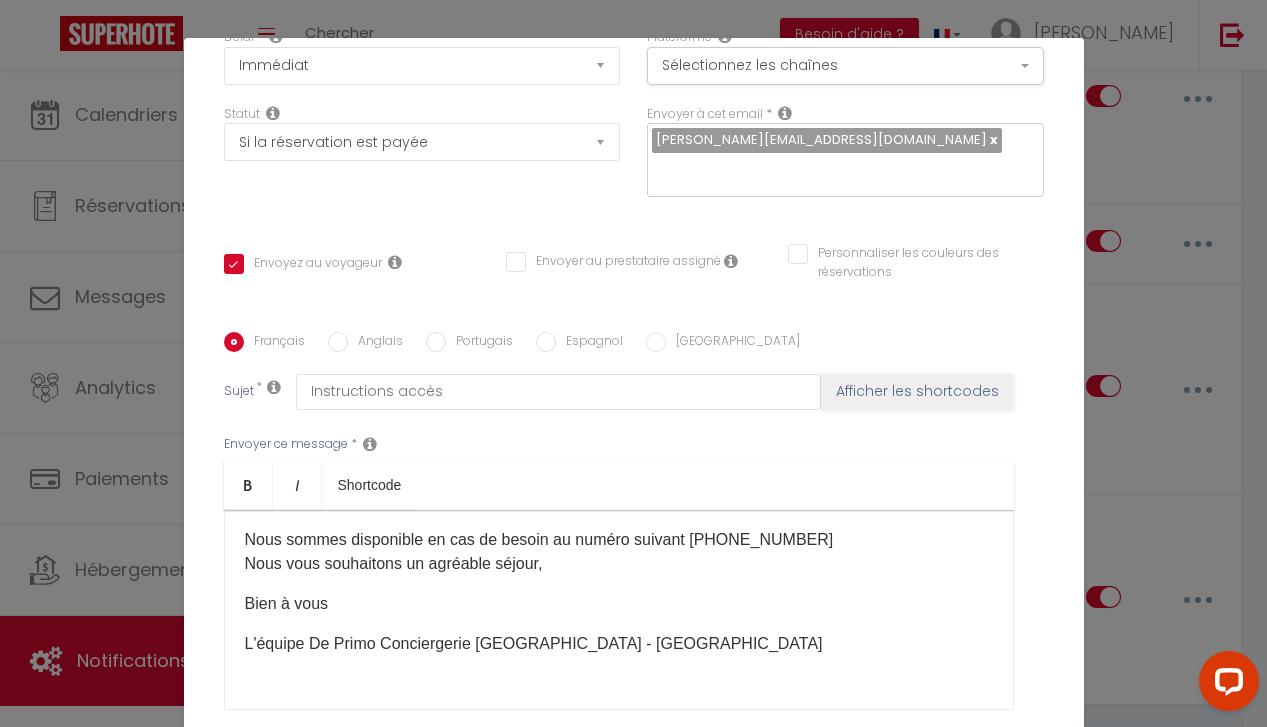 scroll, scrollTop: 431, scrollLeft: 0, axis: vertical 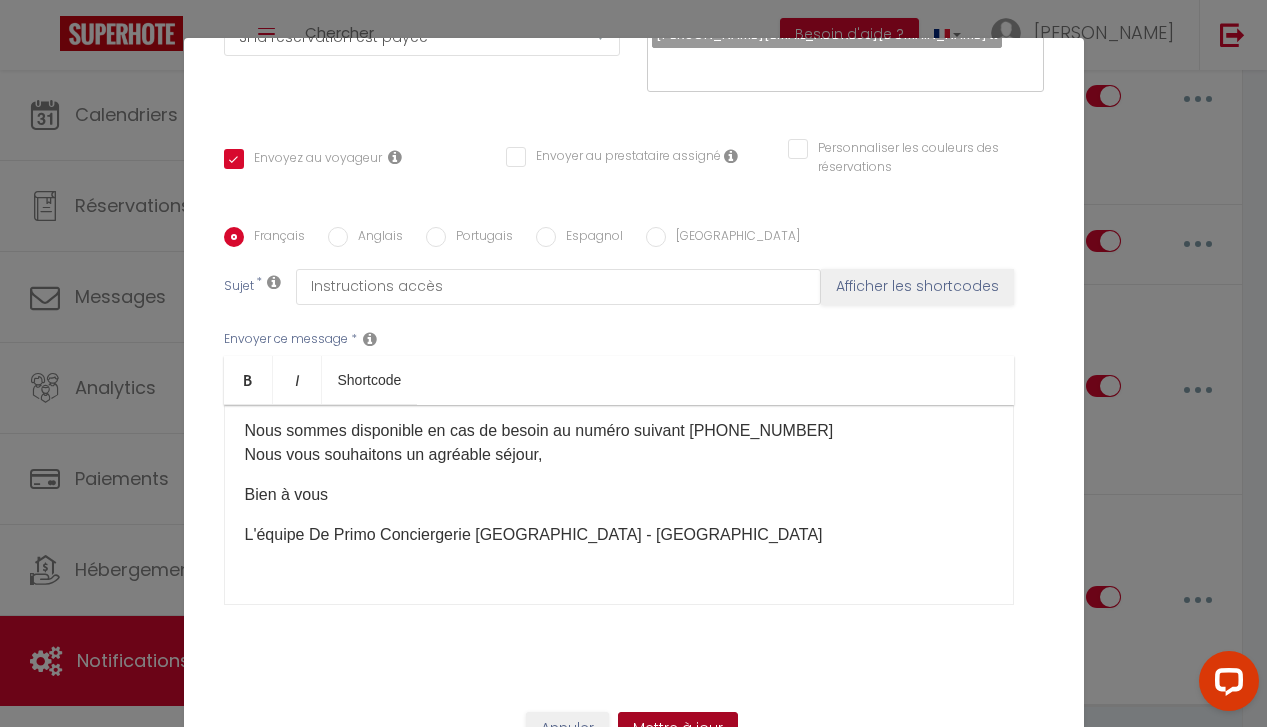 click on "Mettre à jour" at bounding box center [678, 729] 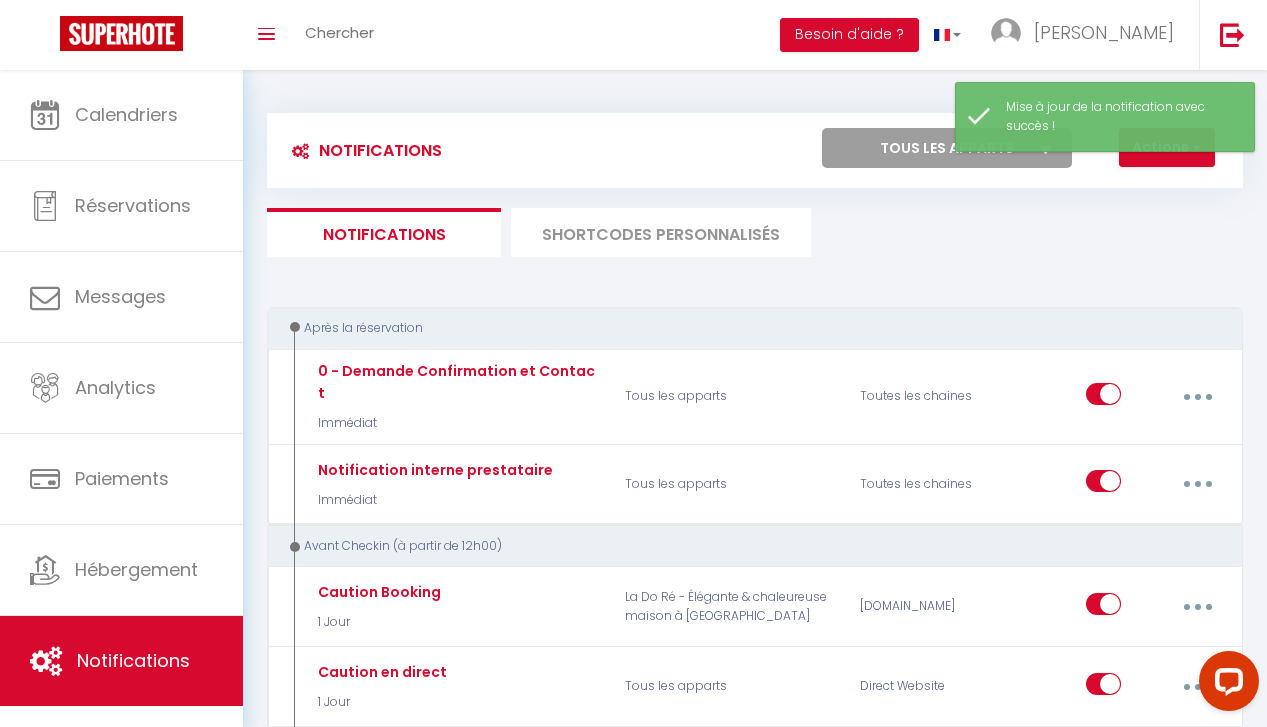 scroll, scrollTop: 0, scrollLeft: 0, axis: both 